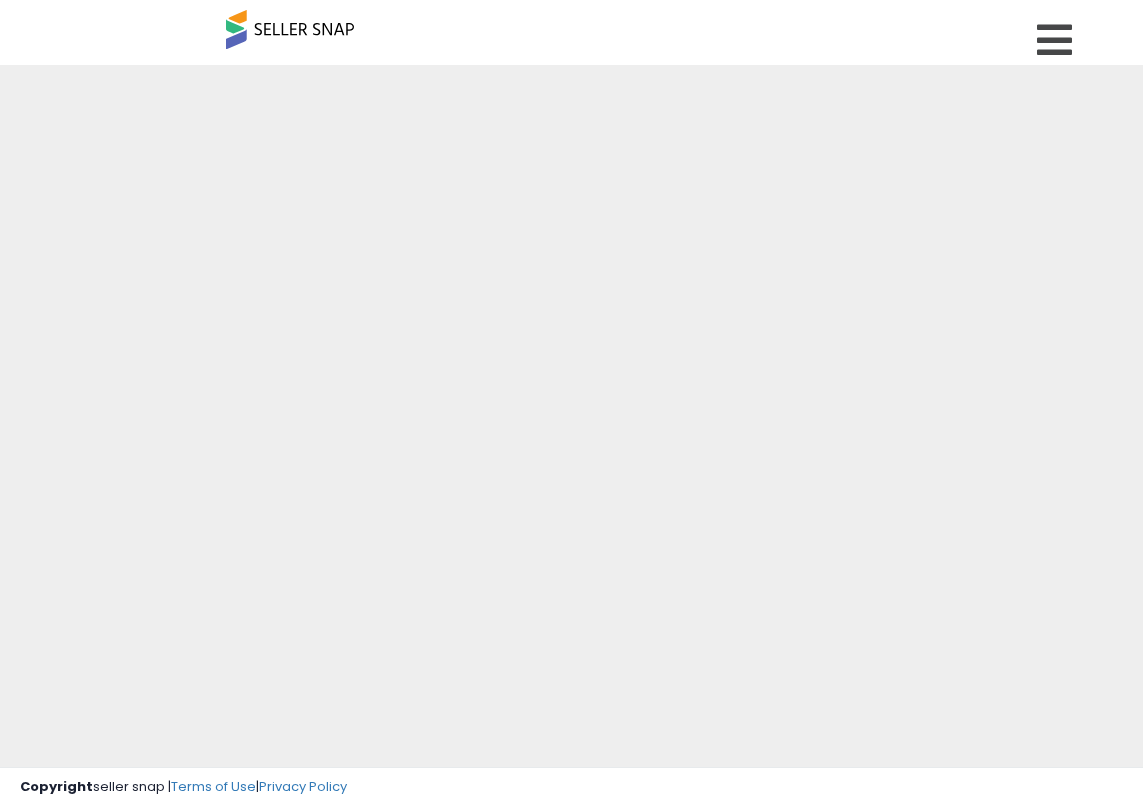 scroll, scrollTop: 0, scrollLeft: 0, axis: both 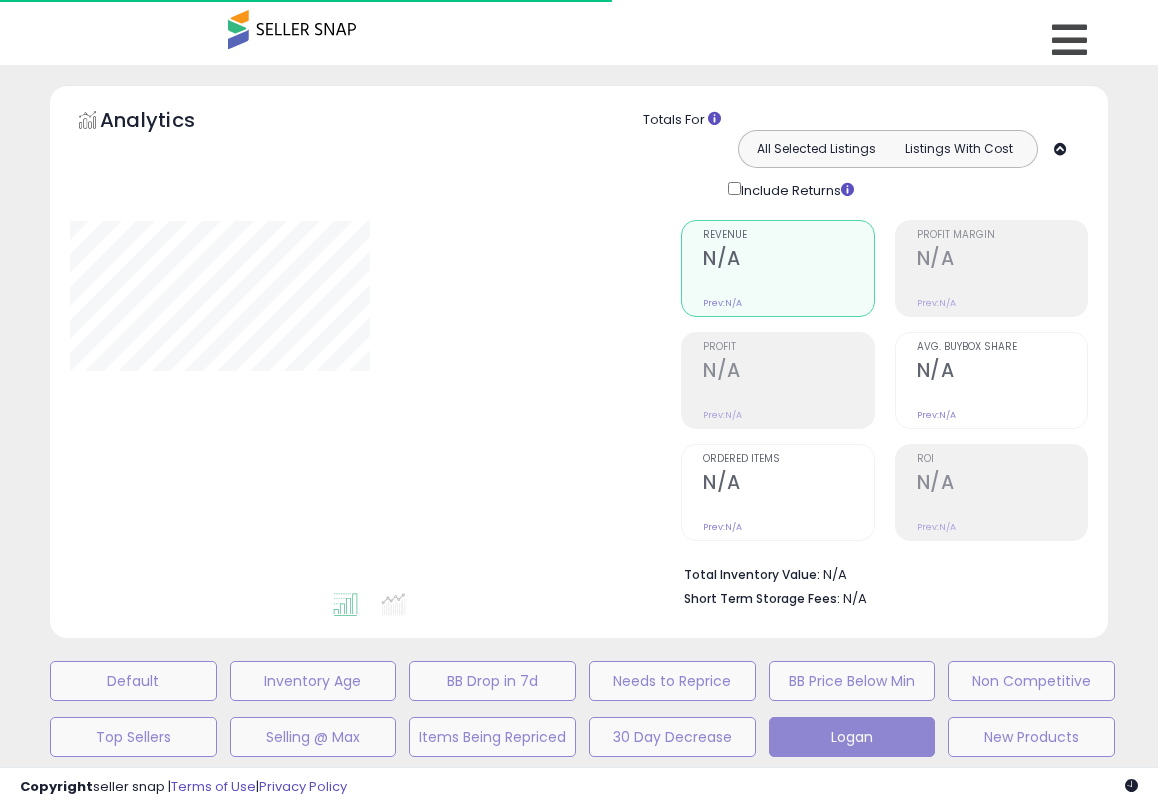 type on "*******" 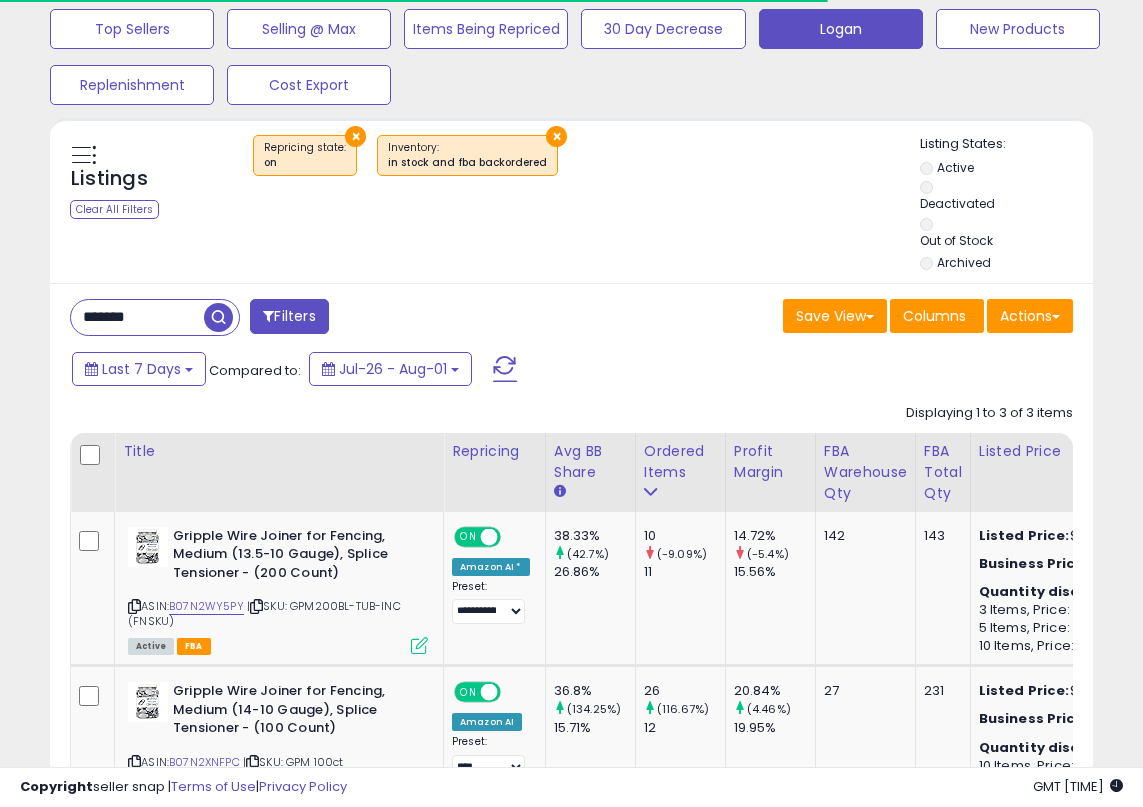 scroll, scrollTop: 756, scrollLeft: 0, axis: vertical 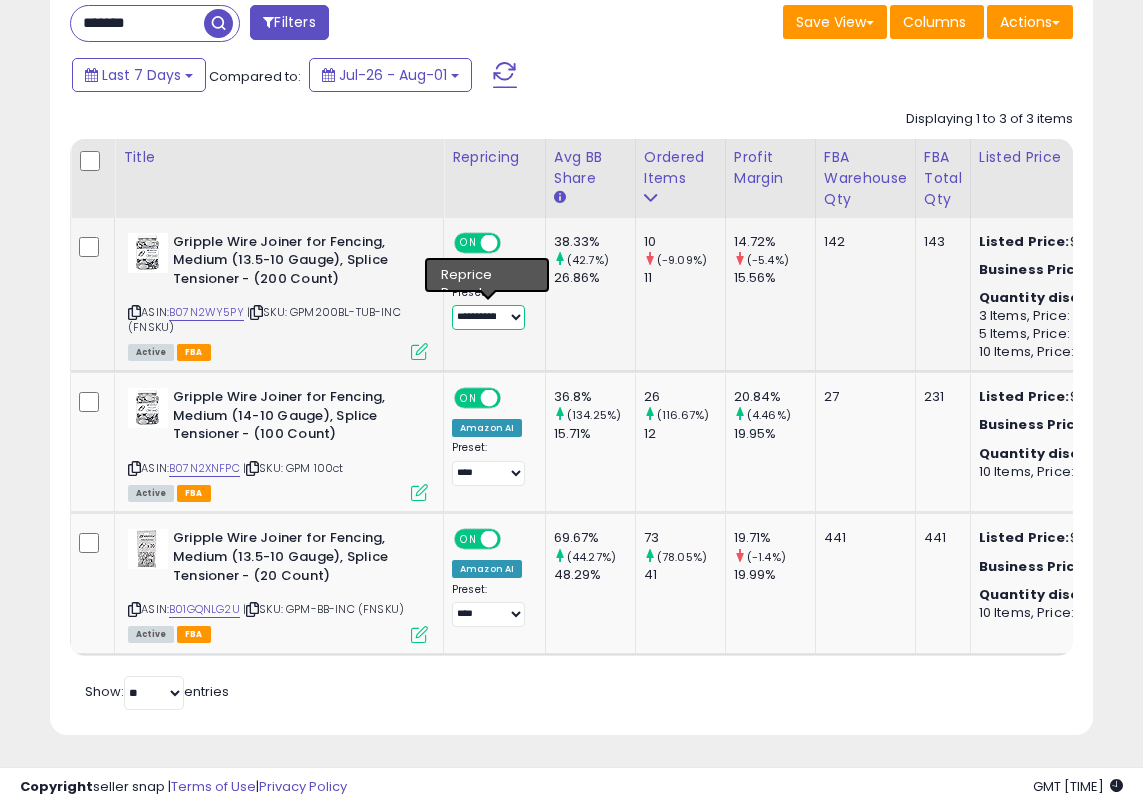 click on "**********" at bounding box center [488, 317] 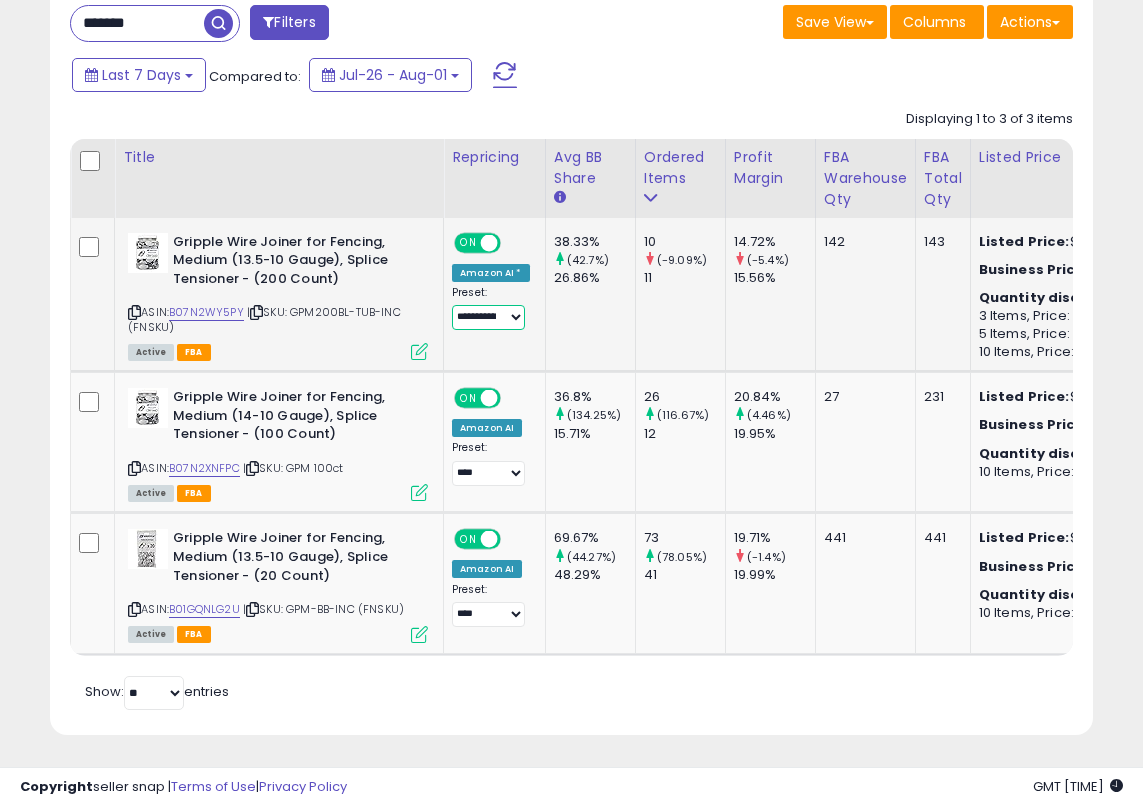 select on "****" 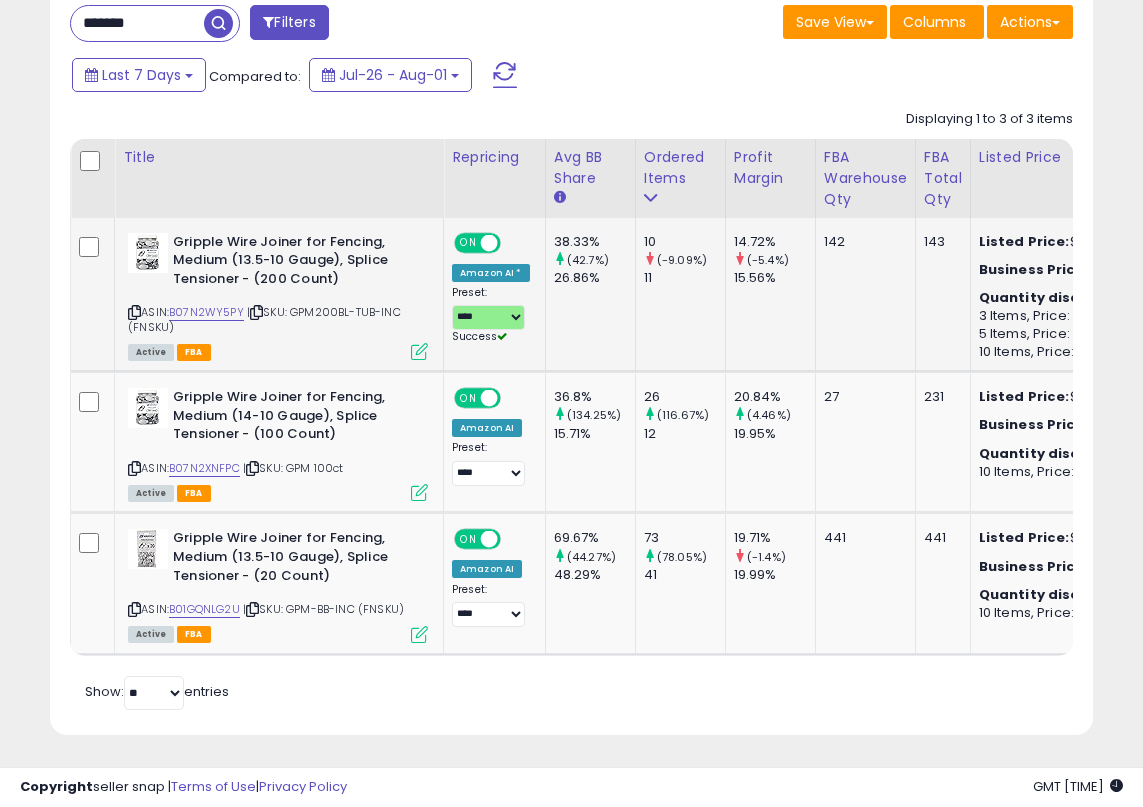 click at bounding box center (419, 351) 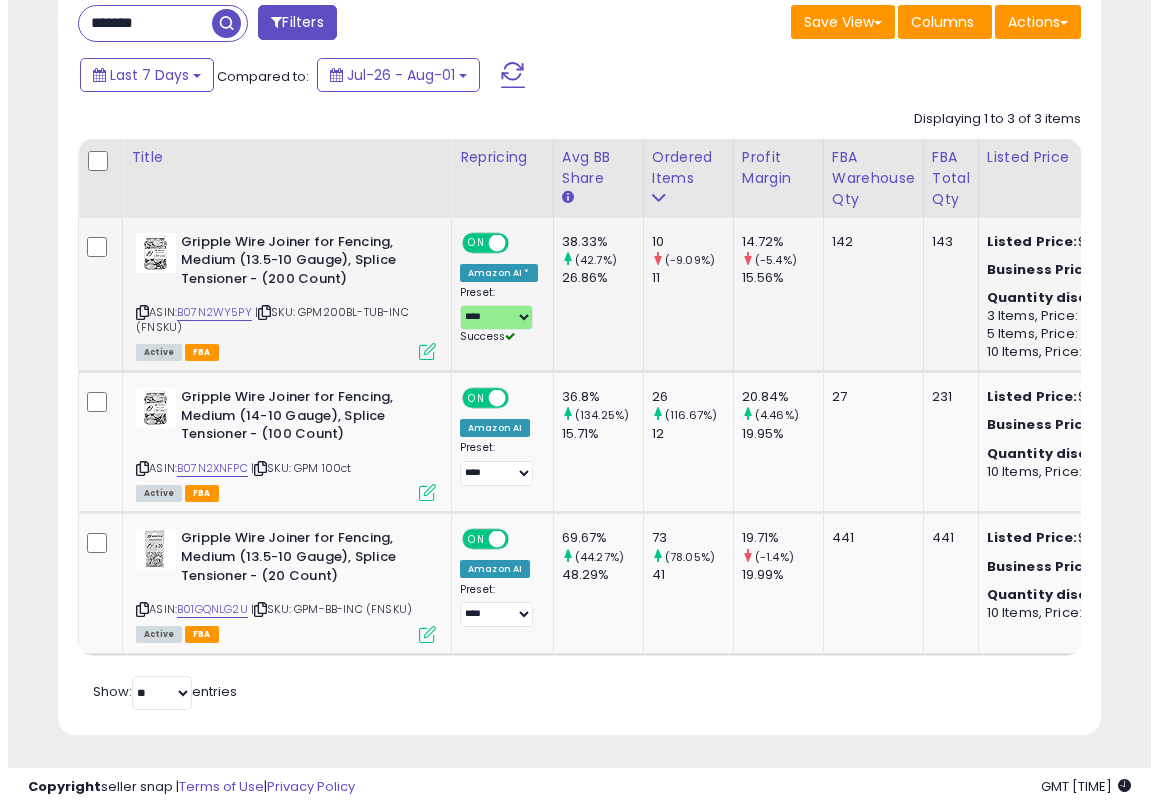scroll, scrollTop: 979, scrollLeft: 0, axis: vertical 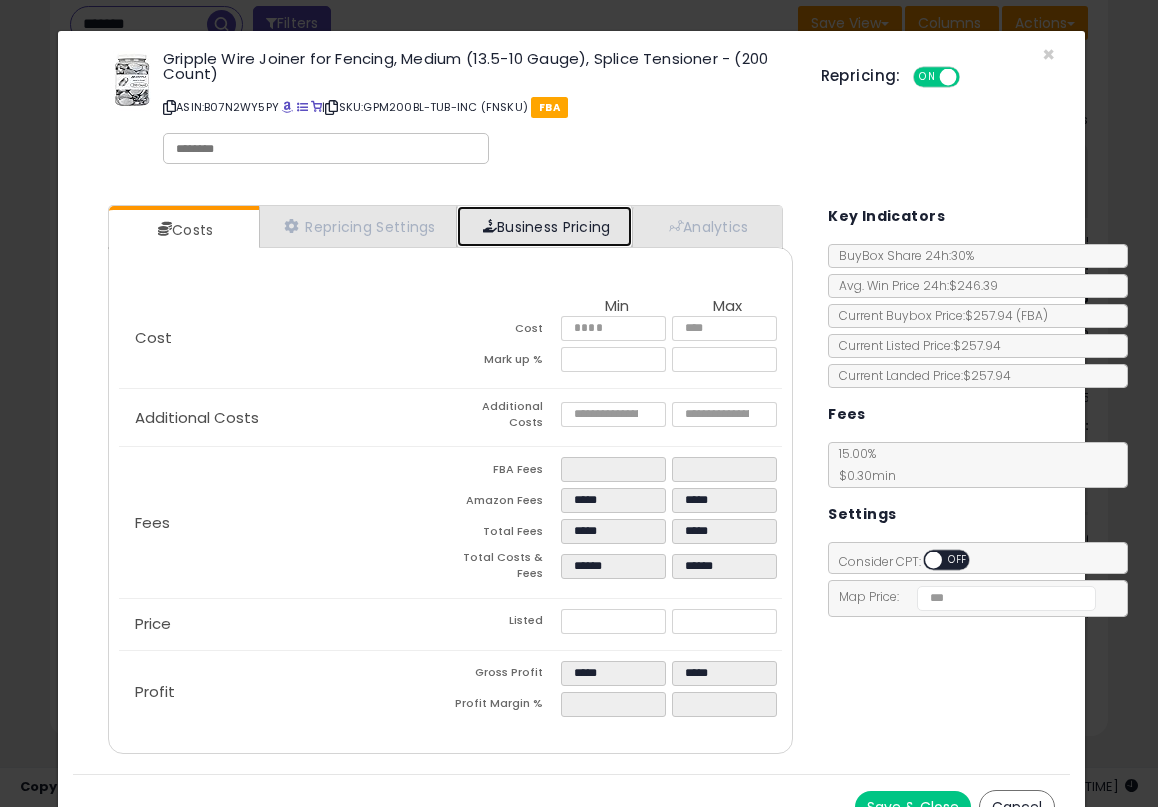 click on "Business Pricing" at bounding box center (544, 226) 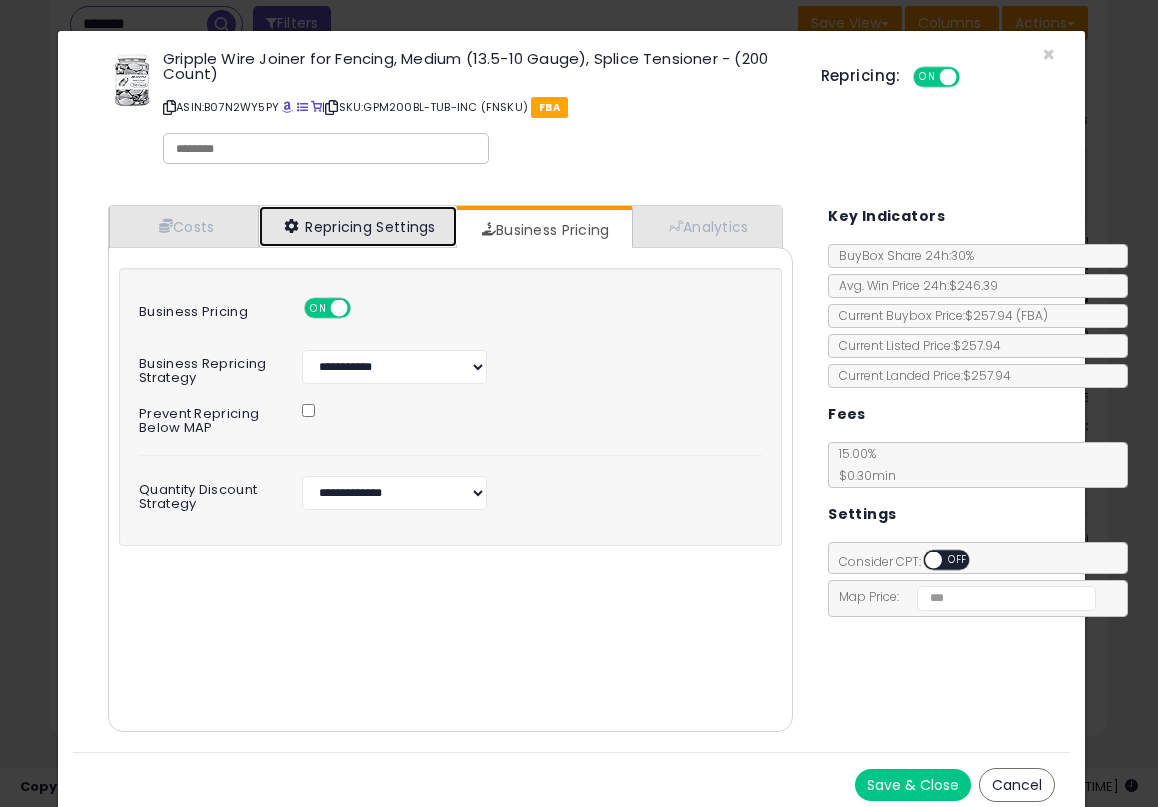 click on "Repricing Settings" at bounding box center [358, 226] 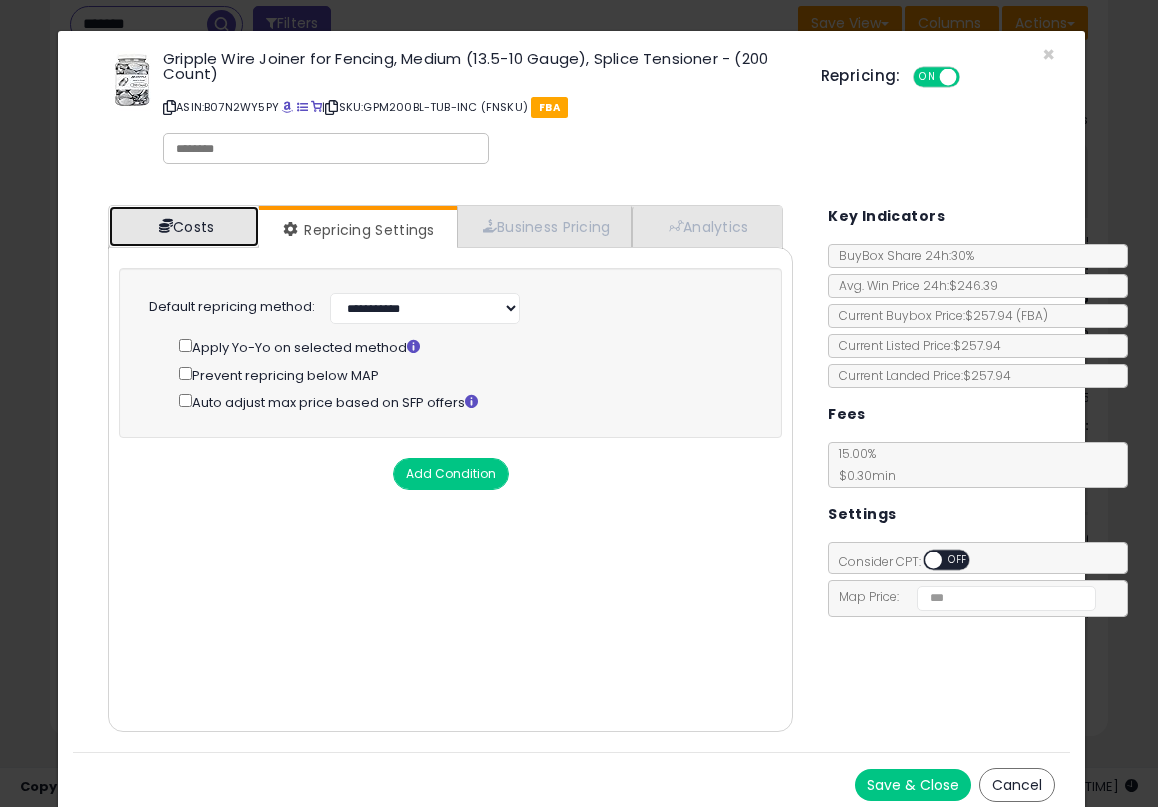 click on "Costs" at bounding box center [184, 226] 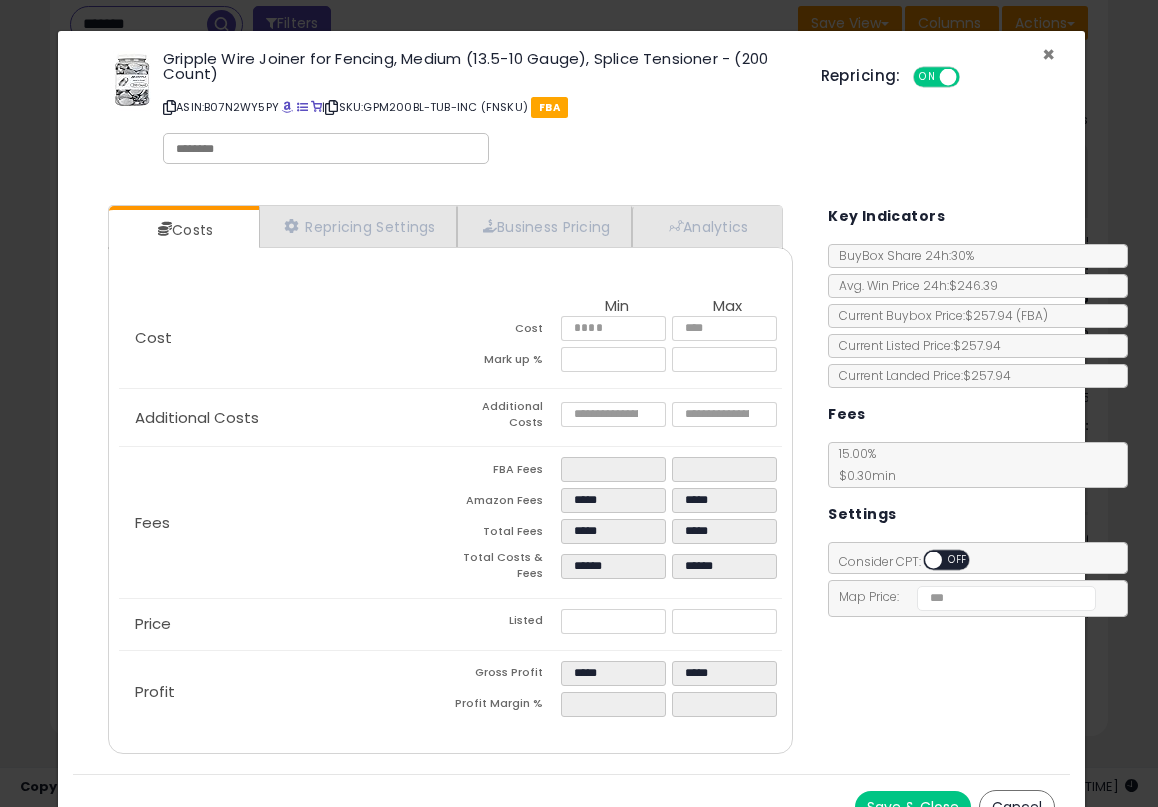click on "×" at bounding box center [1048, 54] 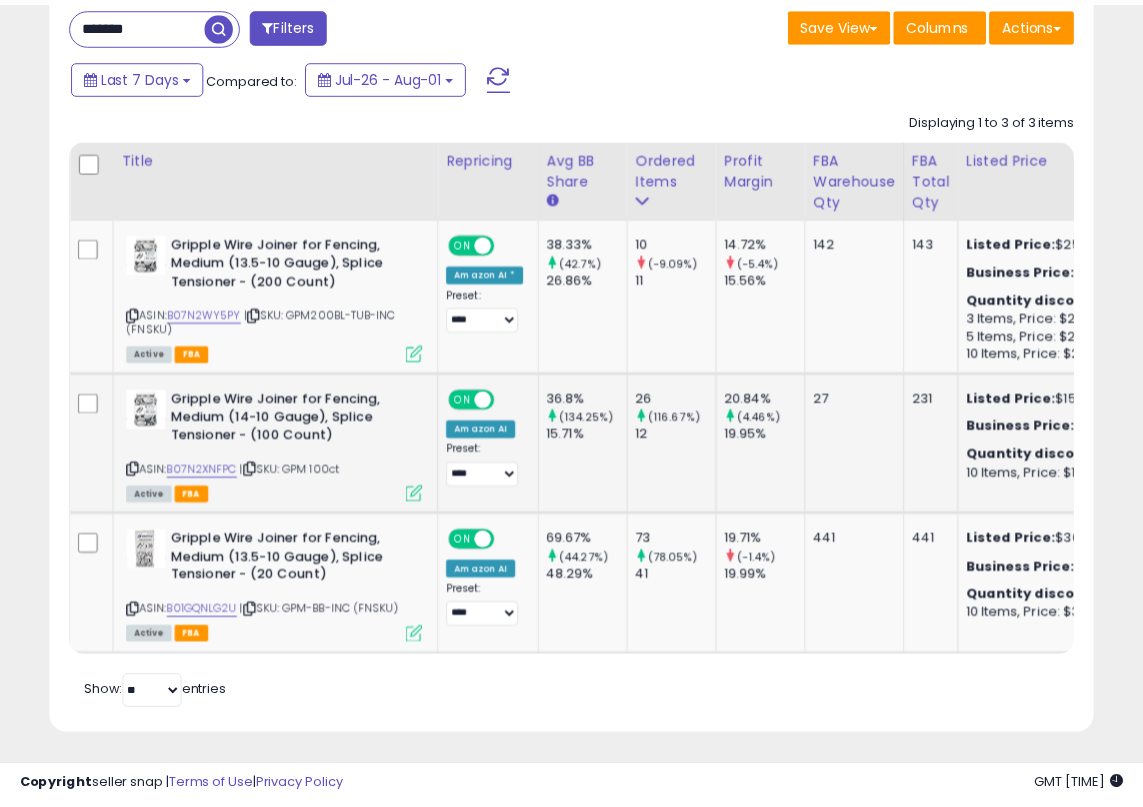 scroll, scrollTop: 1002, scrollLeft: 0, axis: vertical 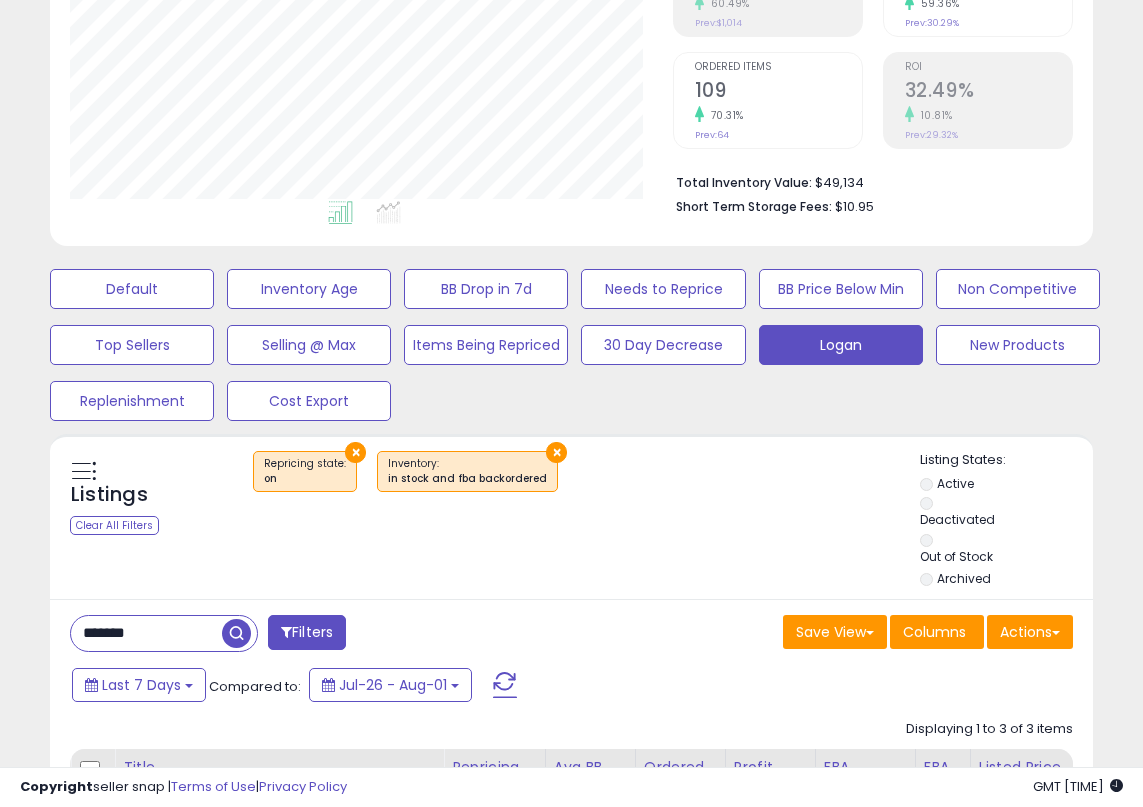 click on "*******" at bounding box center [146, 633] 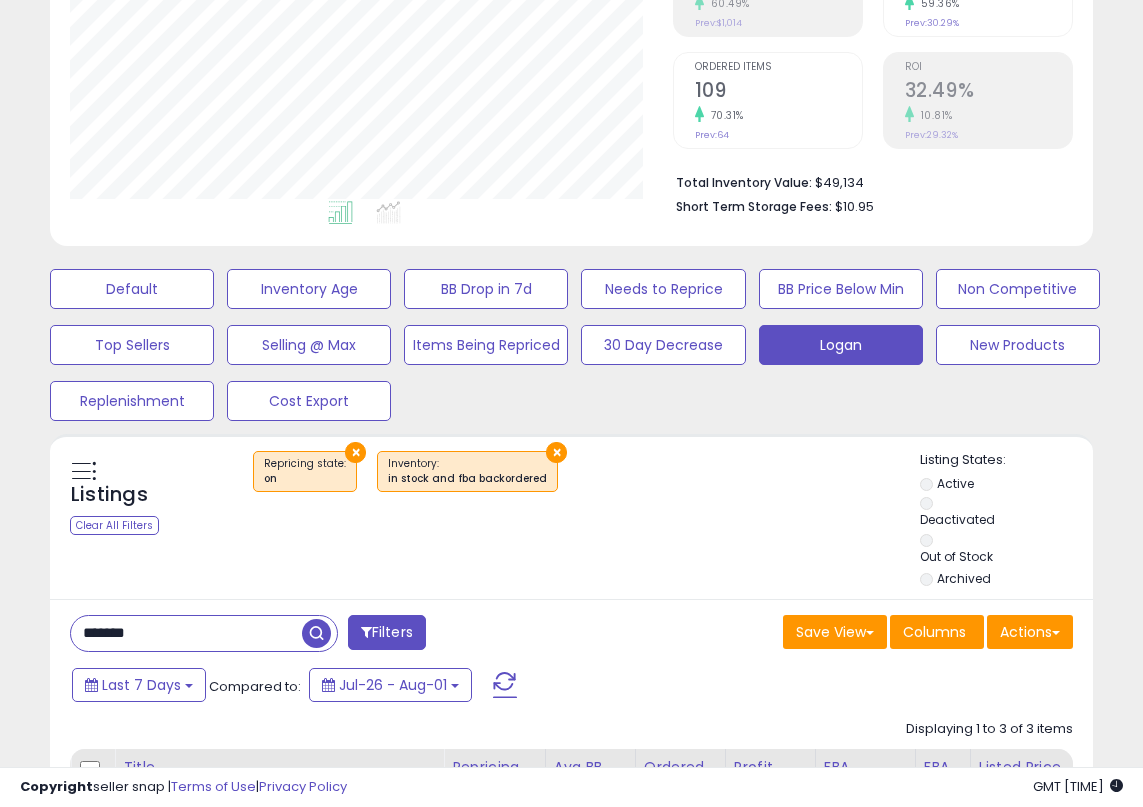 type on "*******" 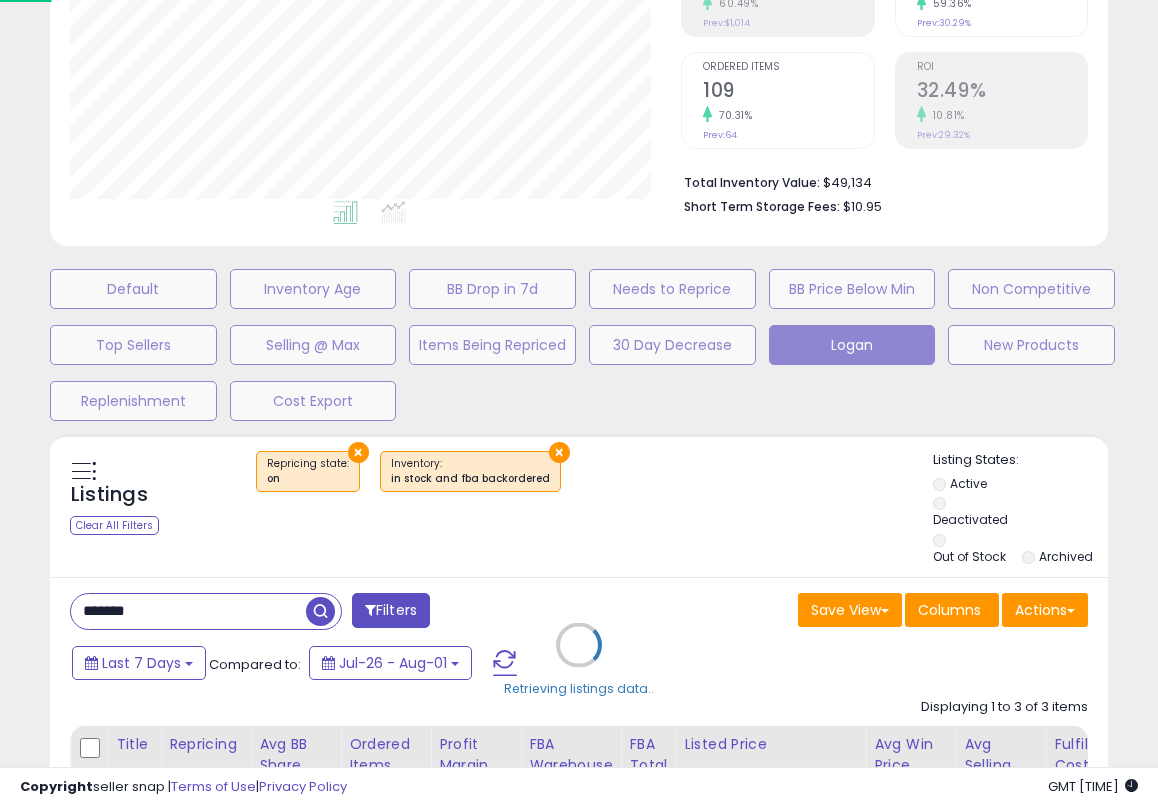 scroll, scrollTop: 999590, scrollLeft: 999388, axis: both 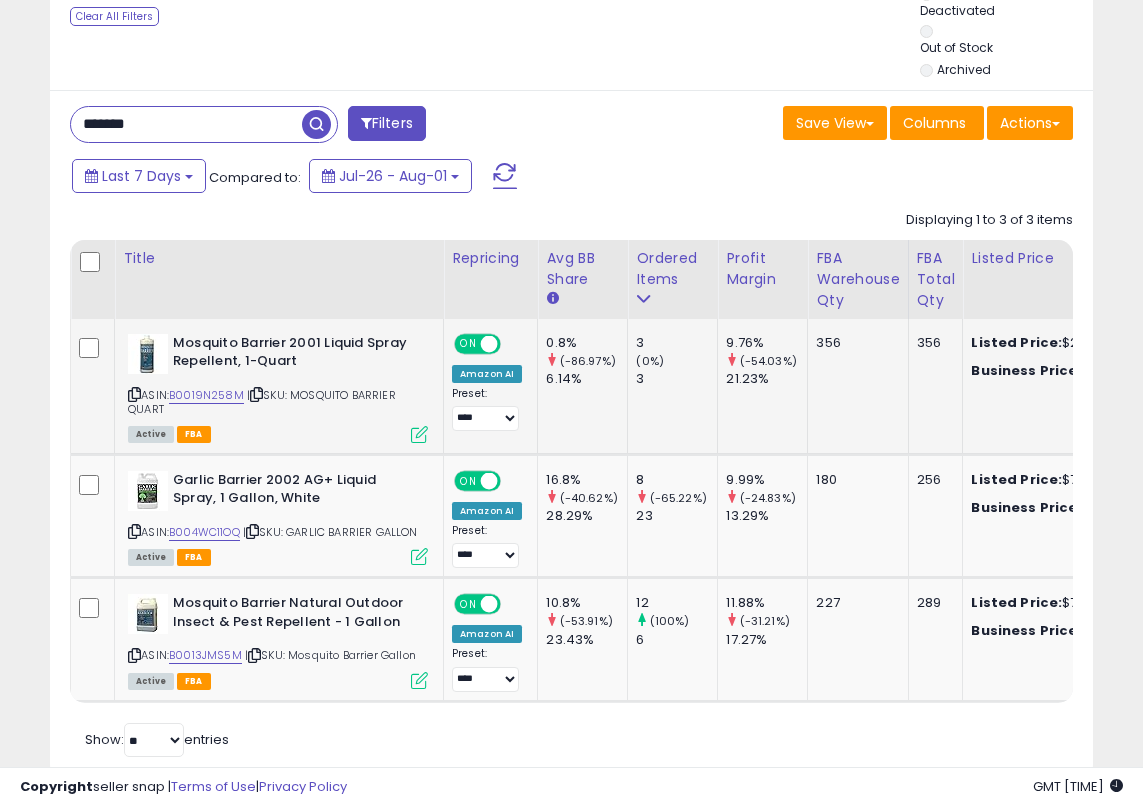 click at bounding box center [419, 434] 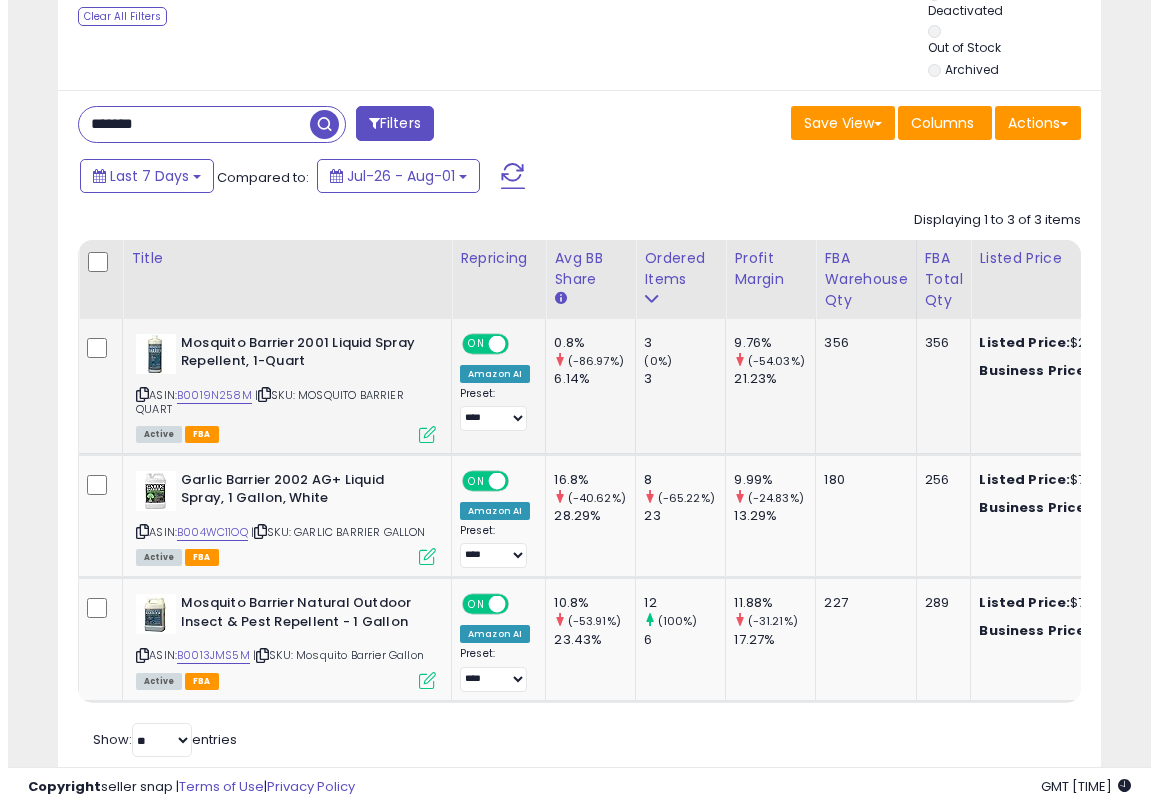 scroll, scrollTop: 999590, scrollLeft: 999388, axis: both 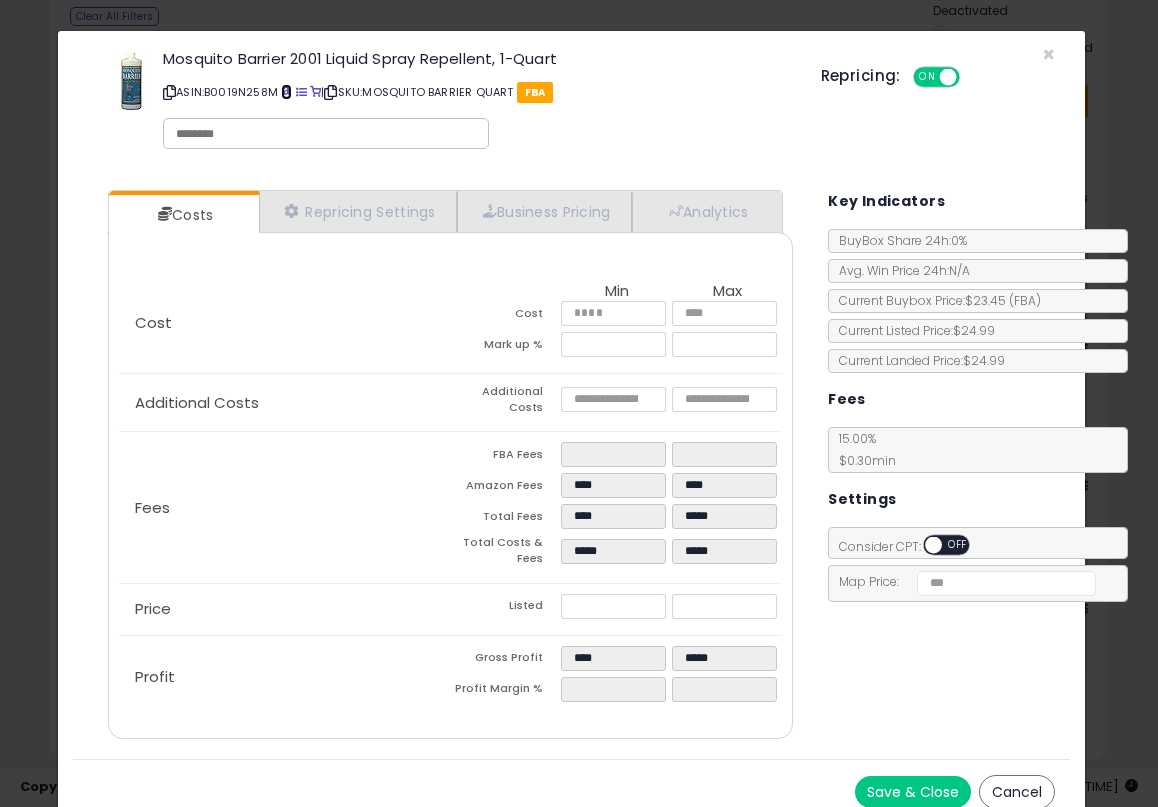 click at bounding box center [286, 92] 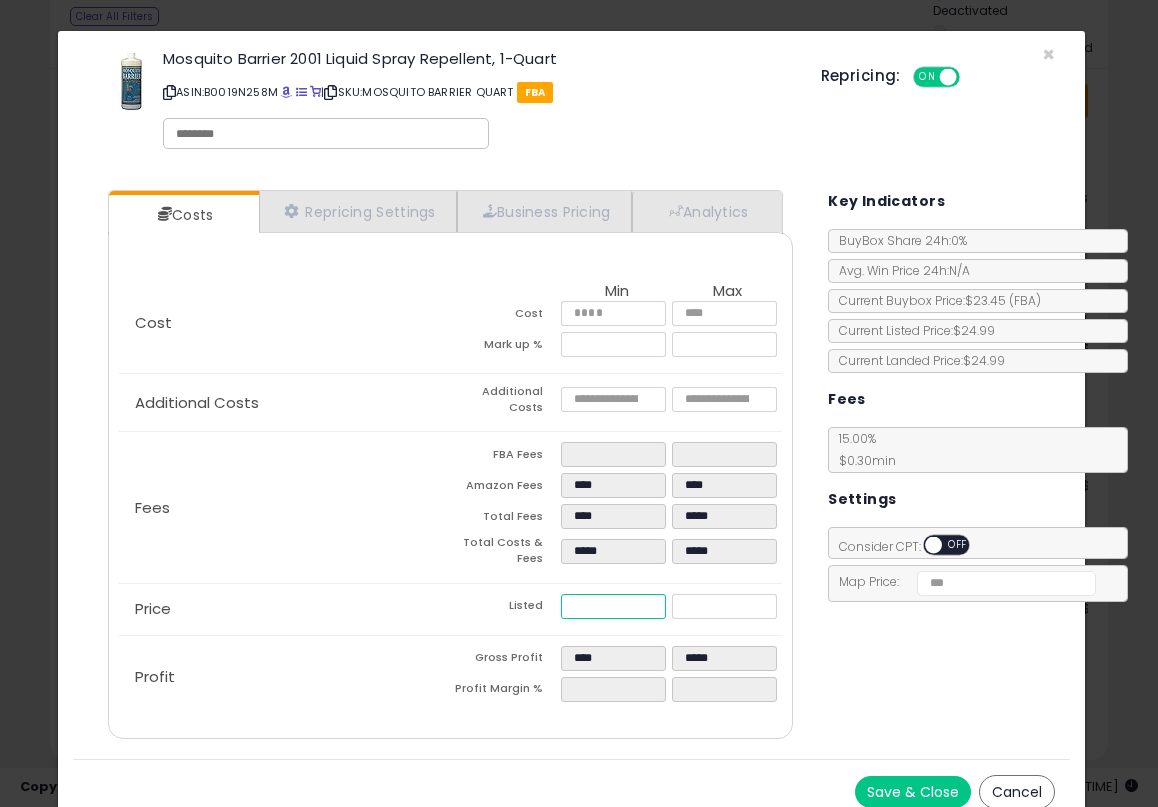 click on "*****" at bounding box center [613, 606] 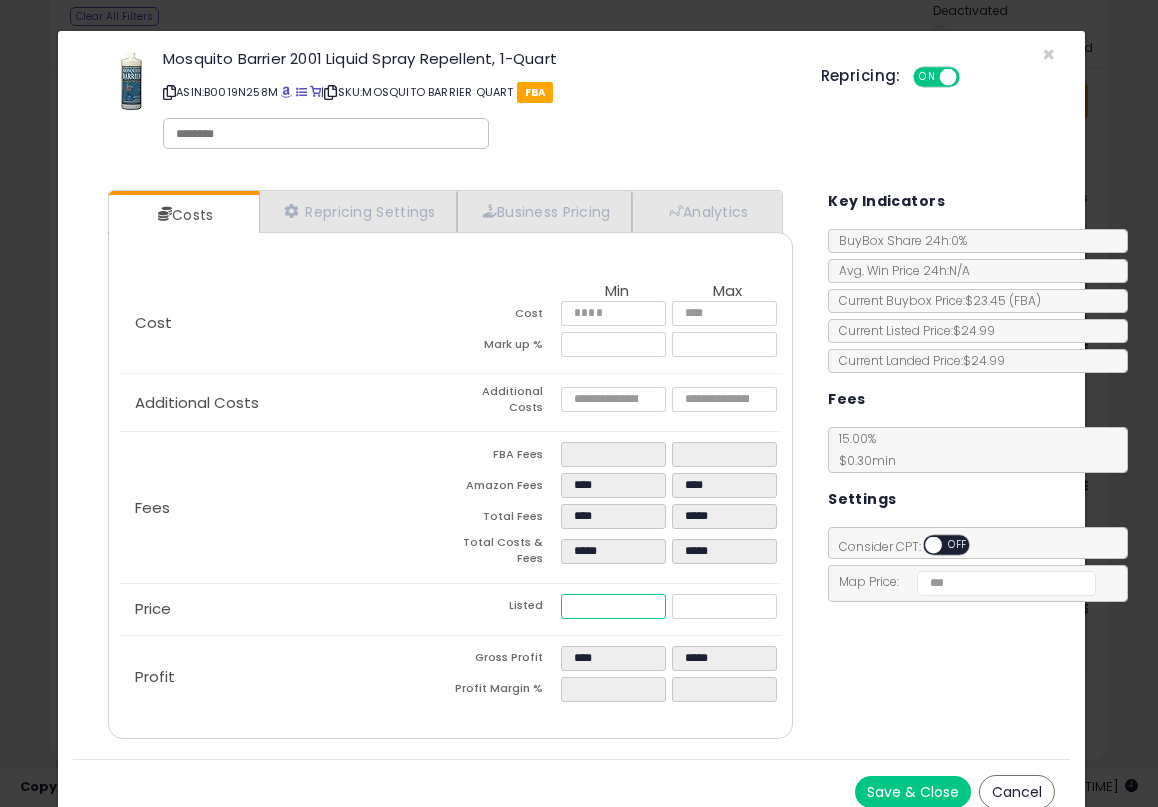 click on "*****" at bounding box center [613, 606] 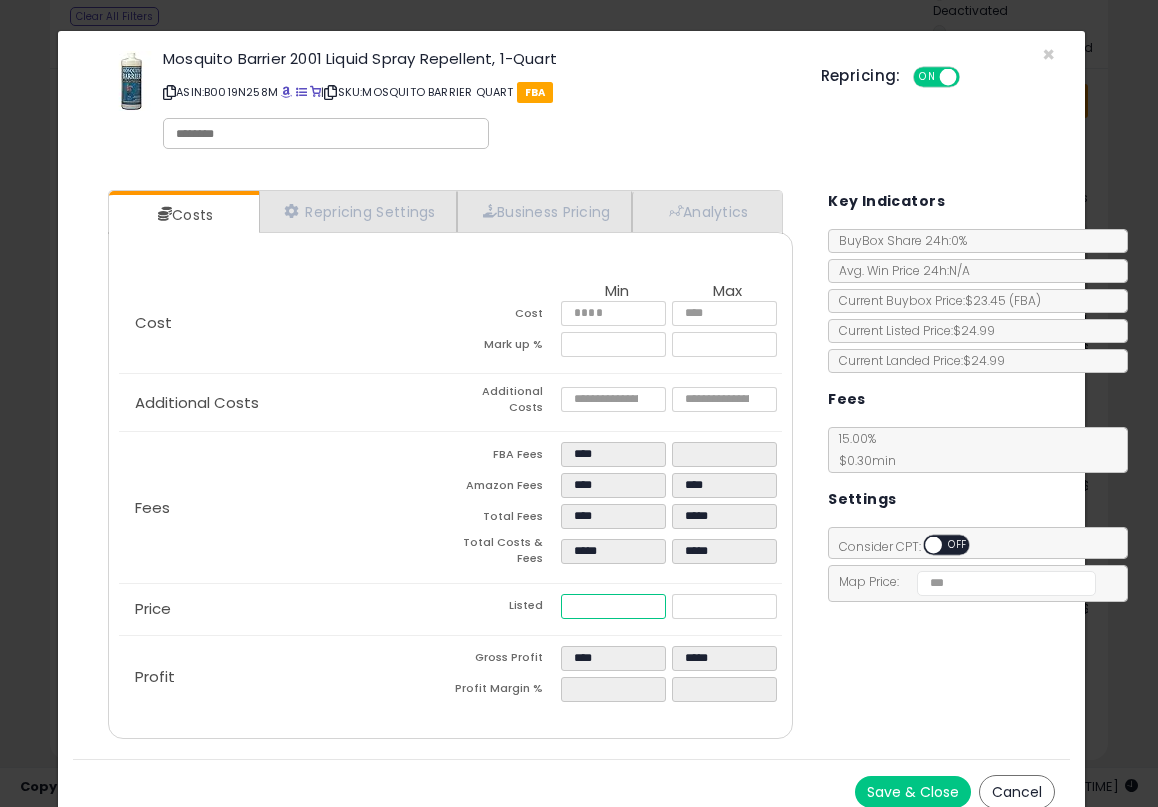 type on "****" 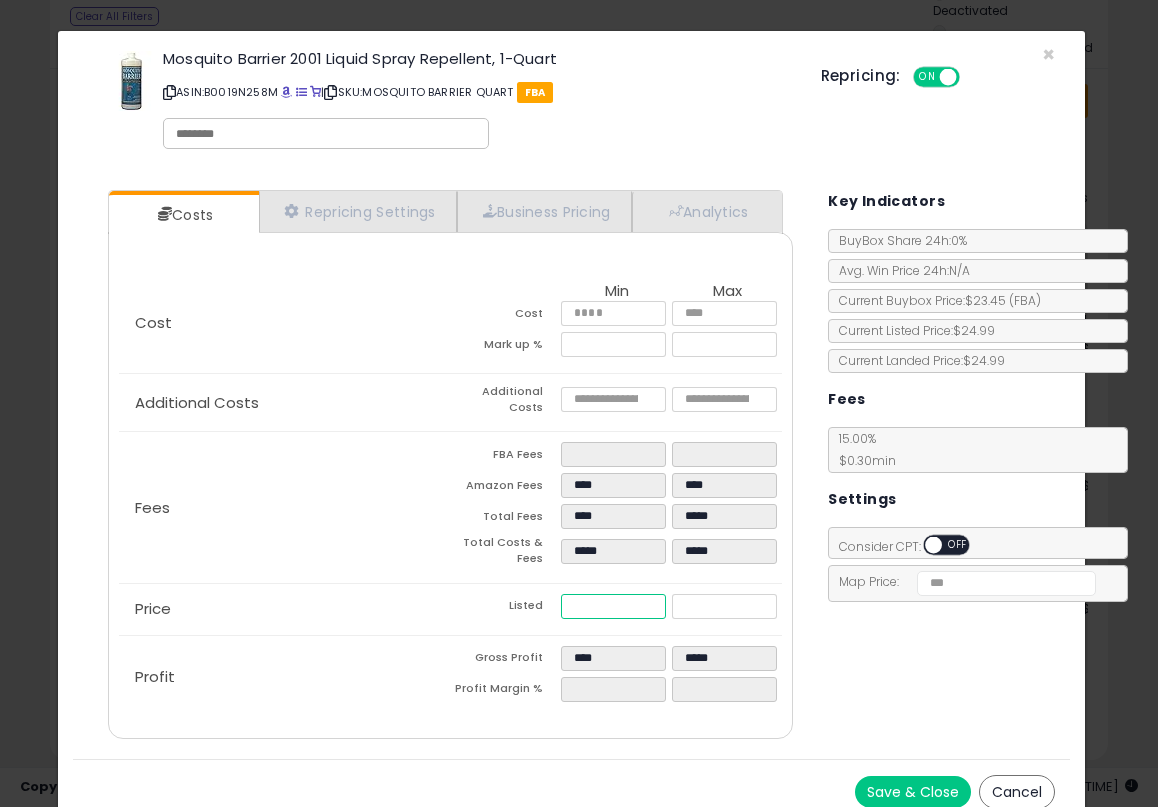 type on "**" 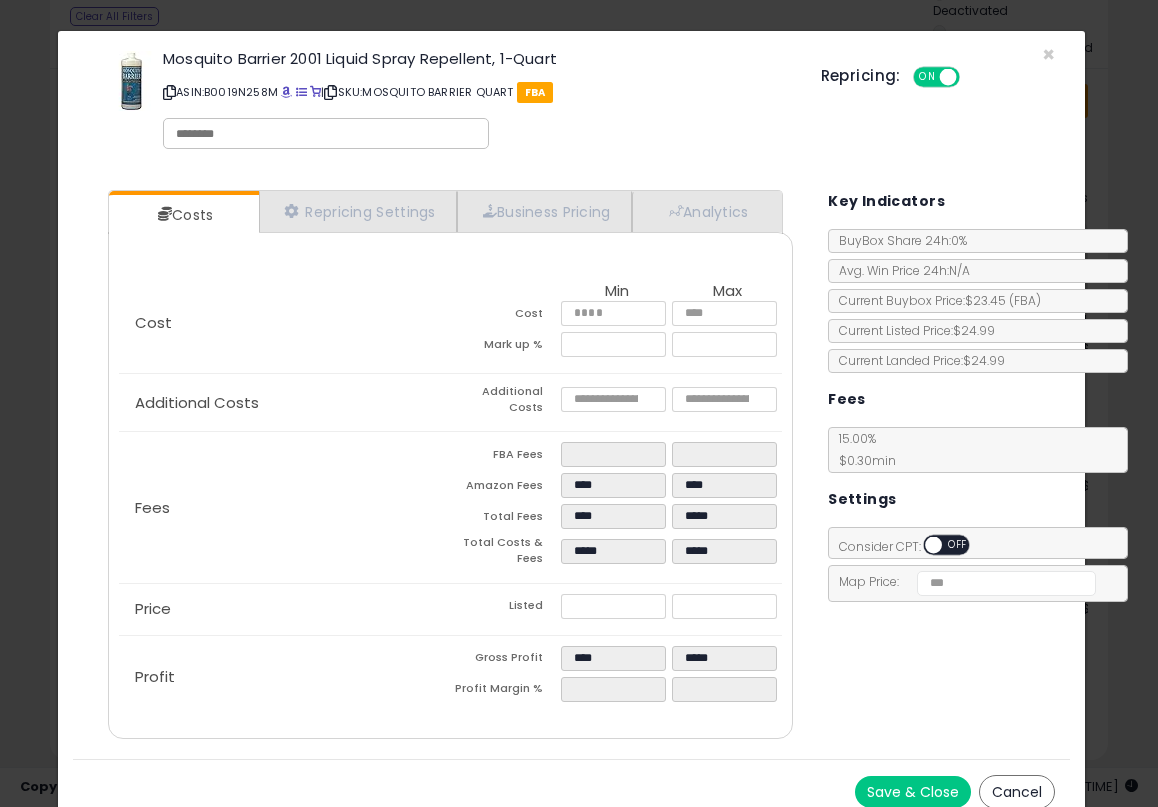 type on "****" 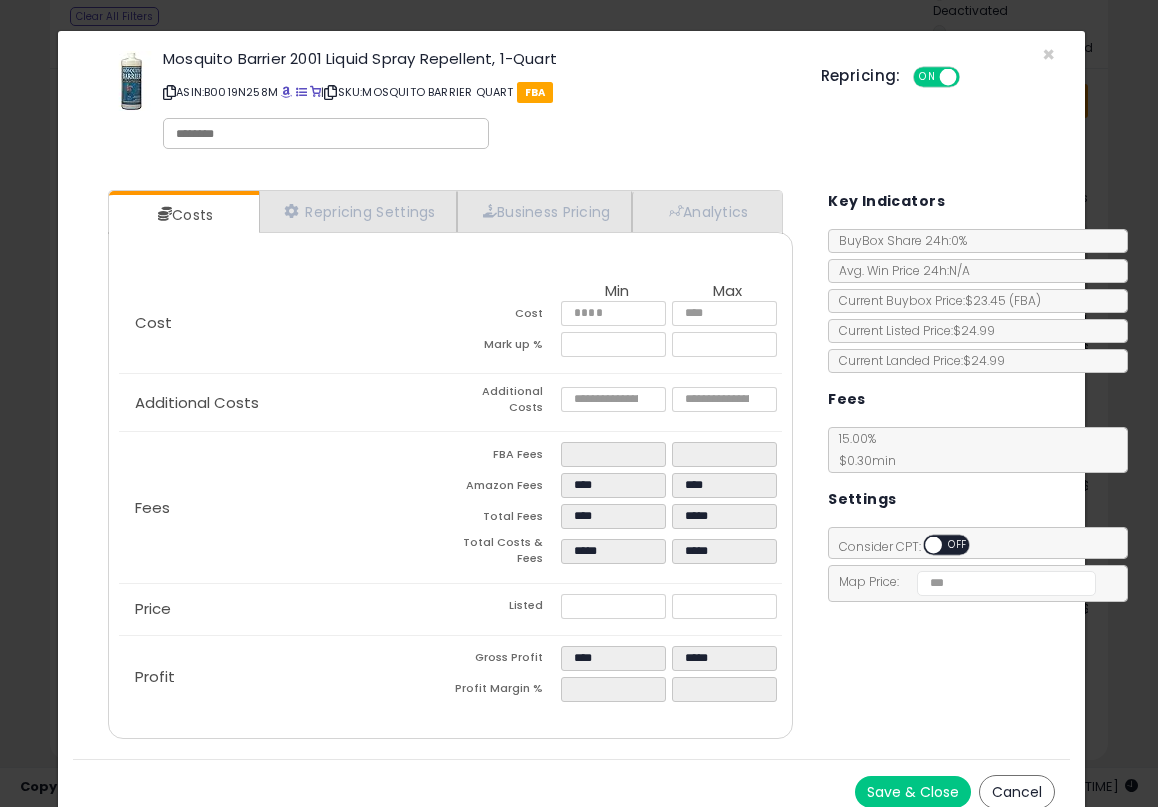 click on "Costs
Repricing Settings
Business Pricing
Analytics
Cost" at bounding box center (571, 467) 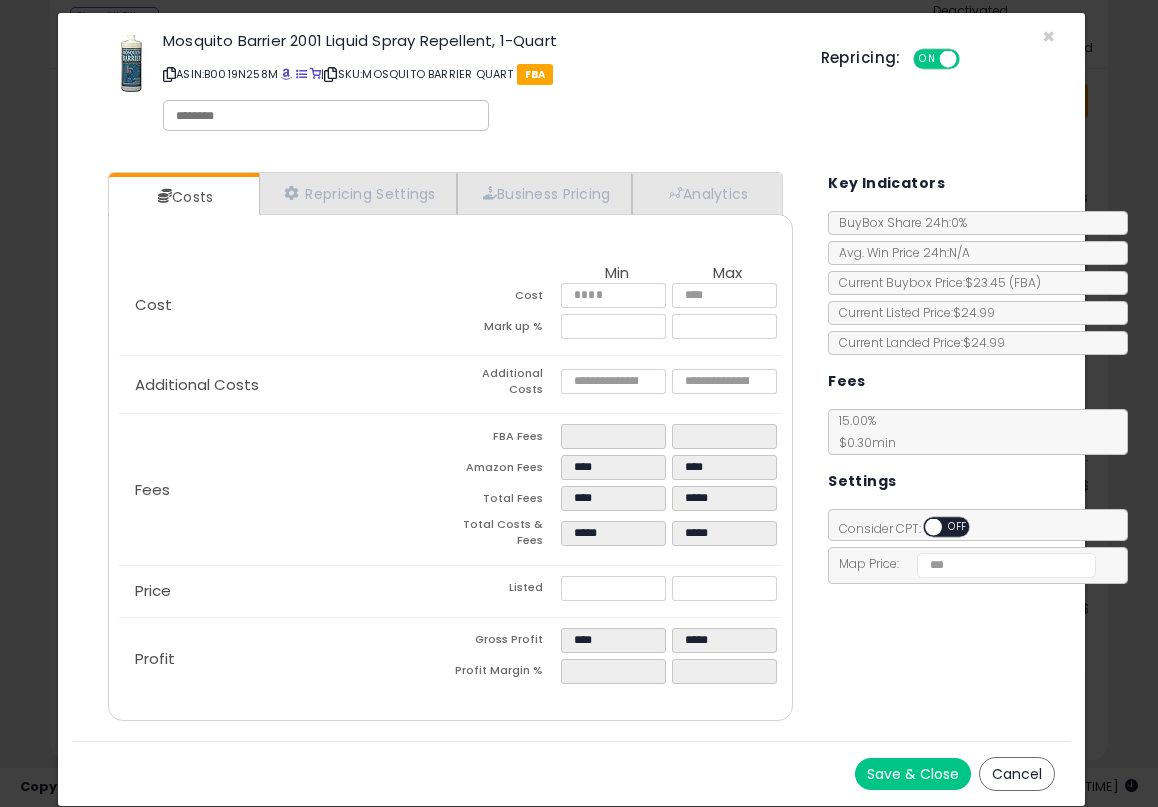 click on "Save & Close" at bounding box center (913, 774) 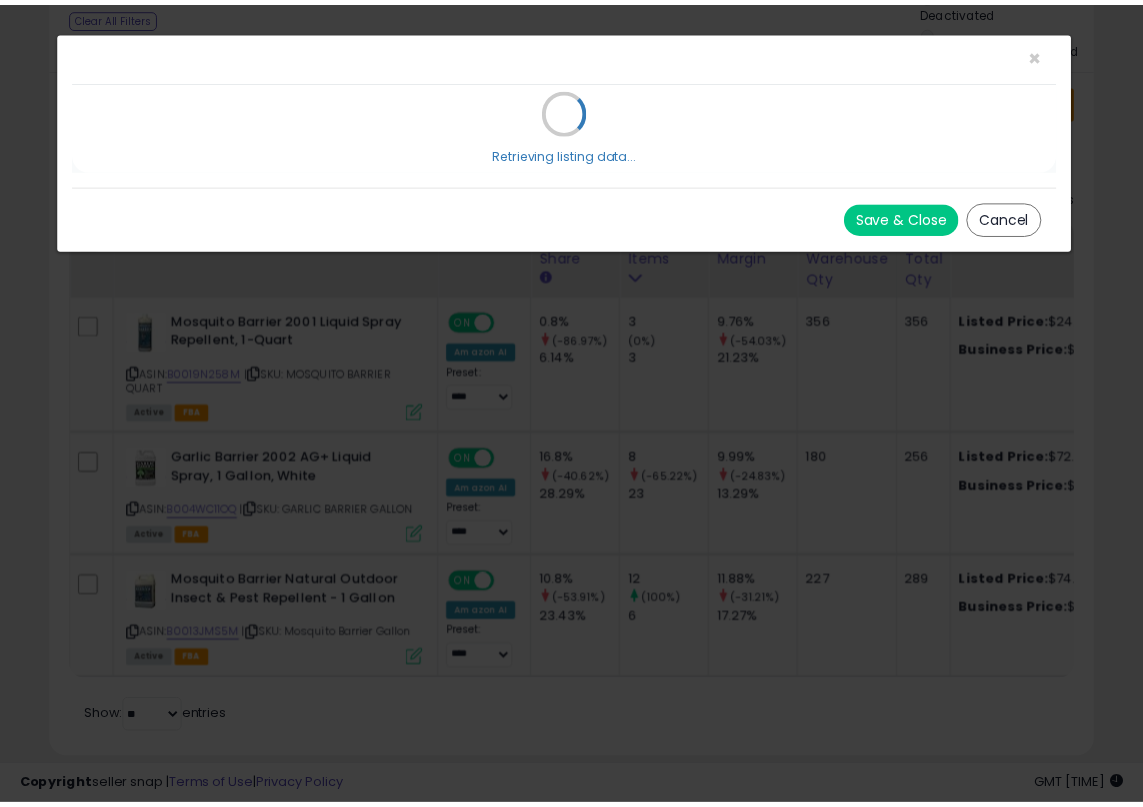 scroll, scrollTop: 0, scrollLeft: 0, axis: both 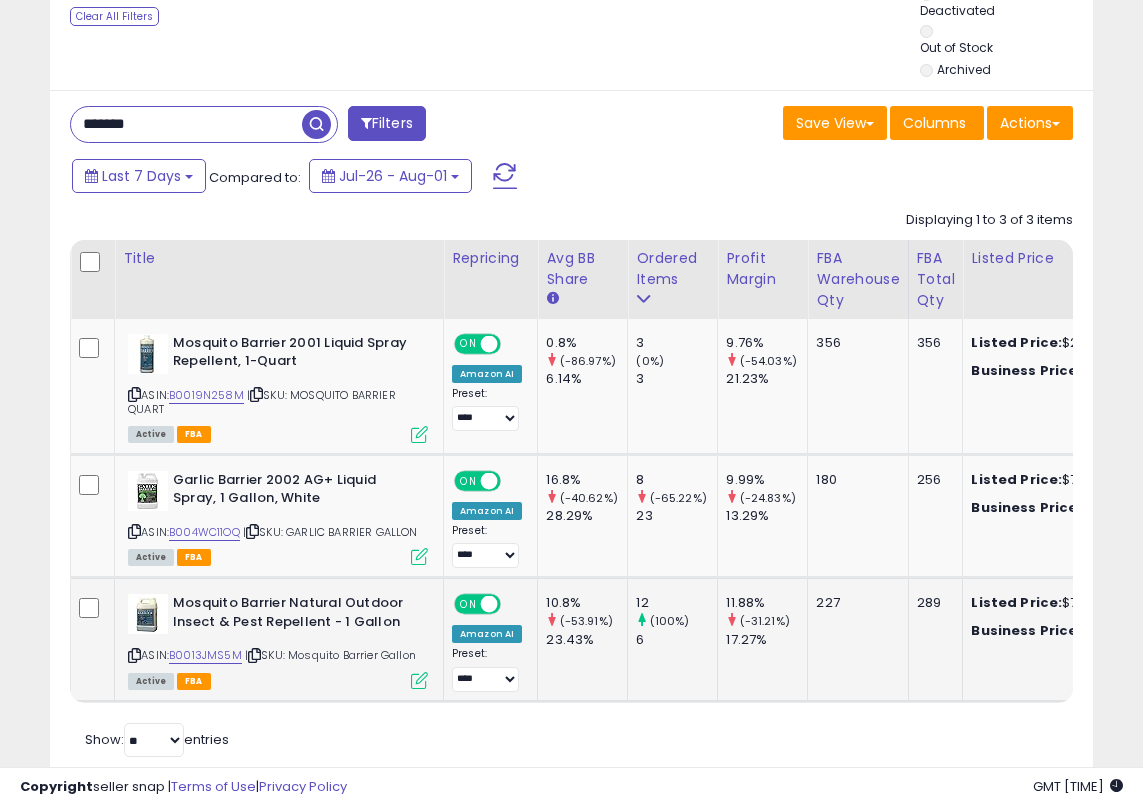 click at bounding box center (419, 680) 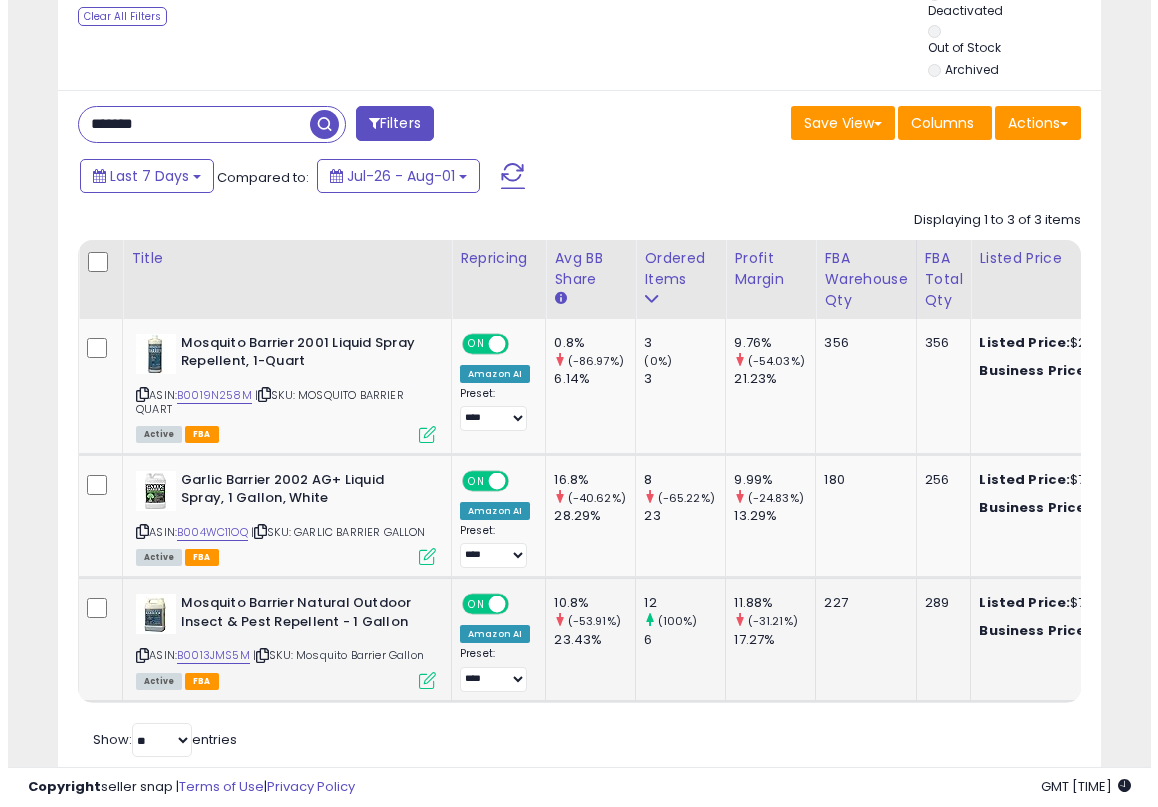 scroll, scrollTop: 999590, scrollLeft: 999388, axis: both 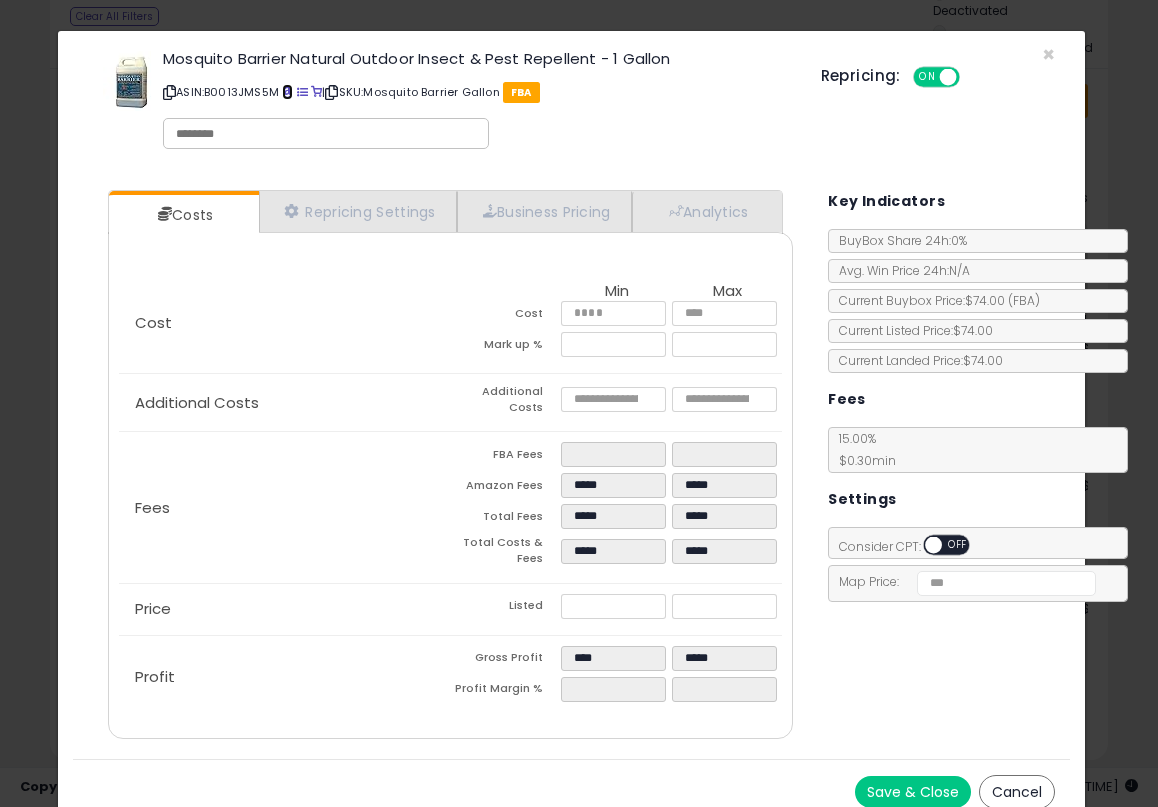 click at bounding box center (287, 92) 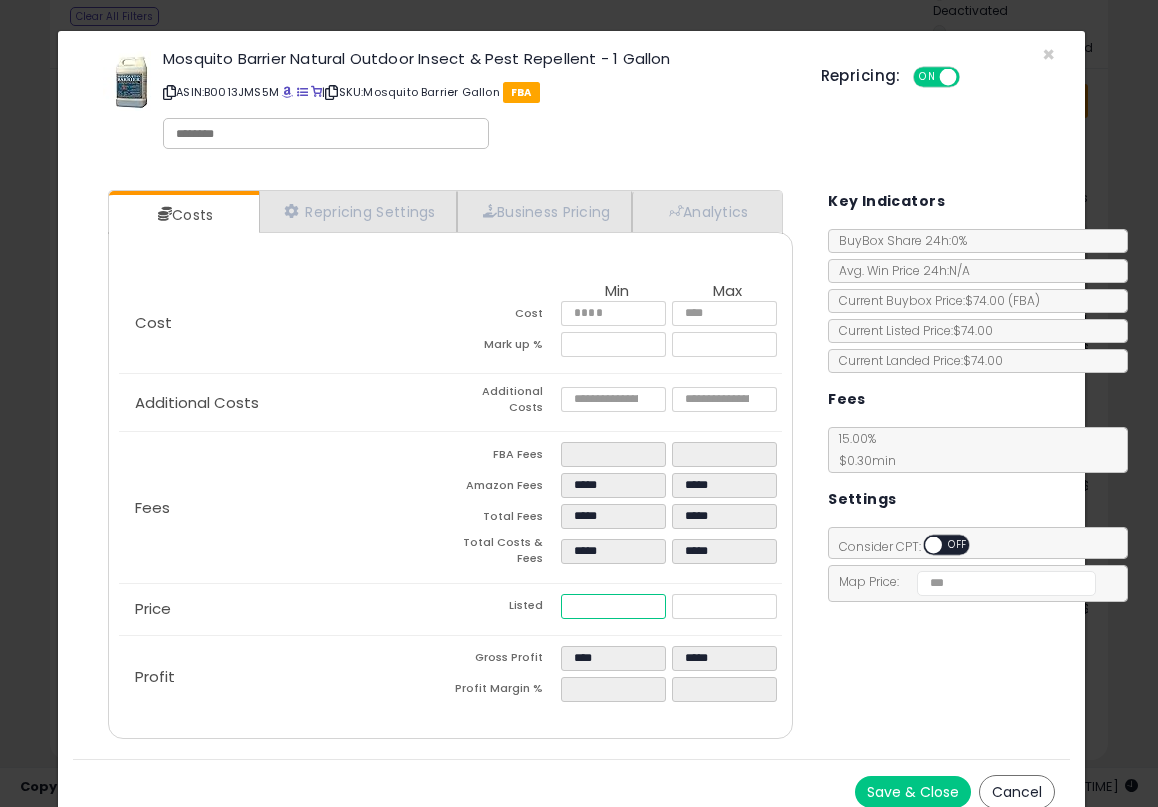 click on "*****" at bounding box center [613, 606] 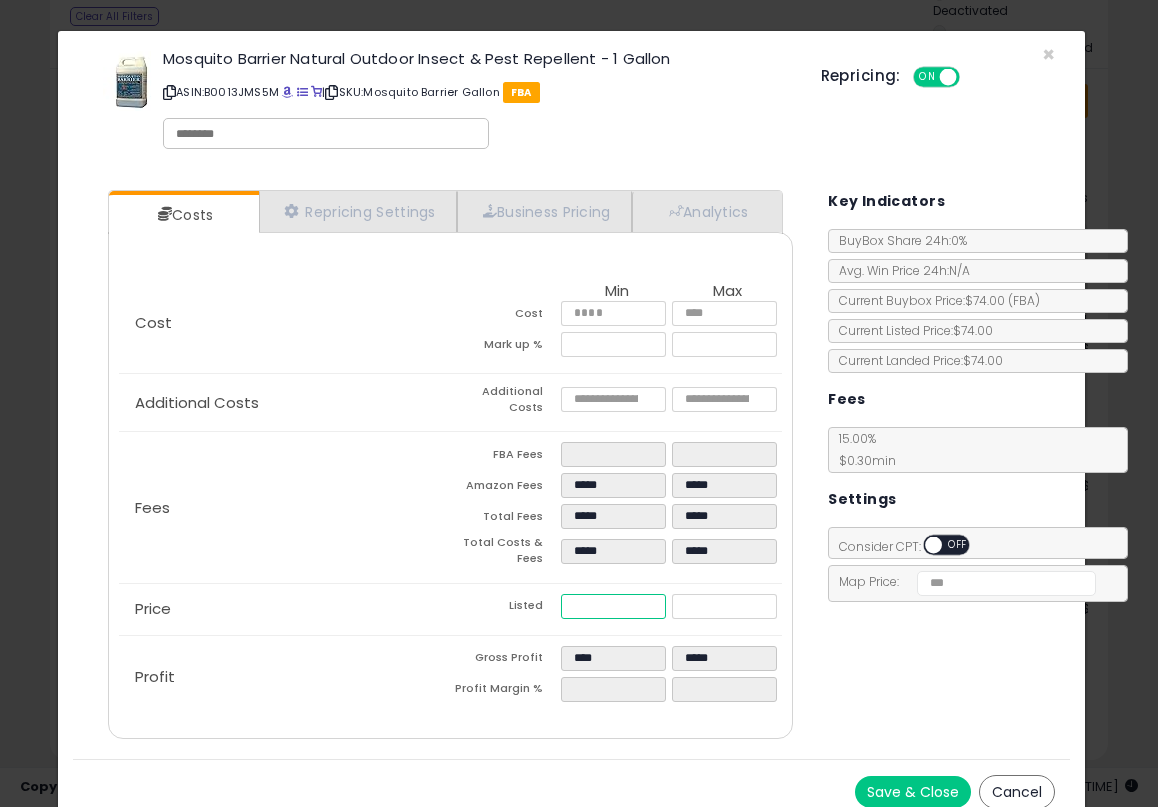 type on "****" 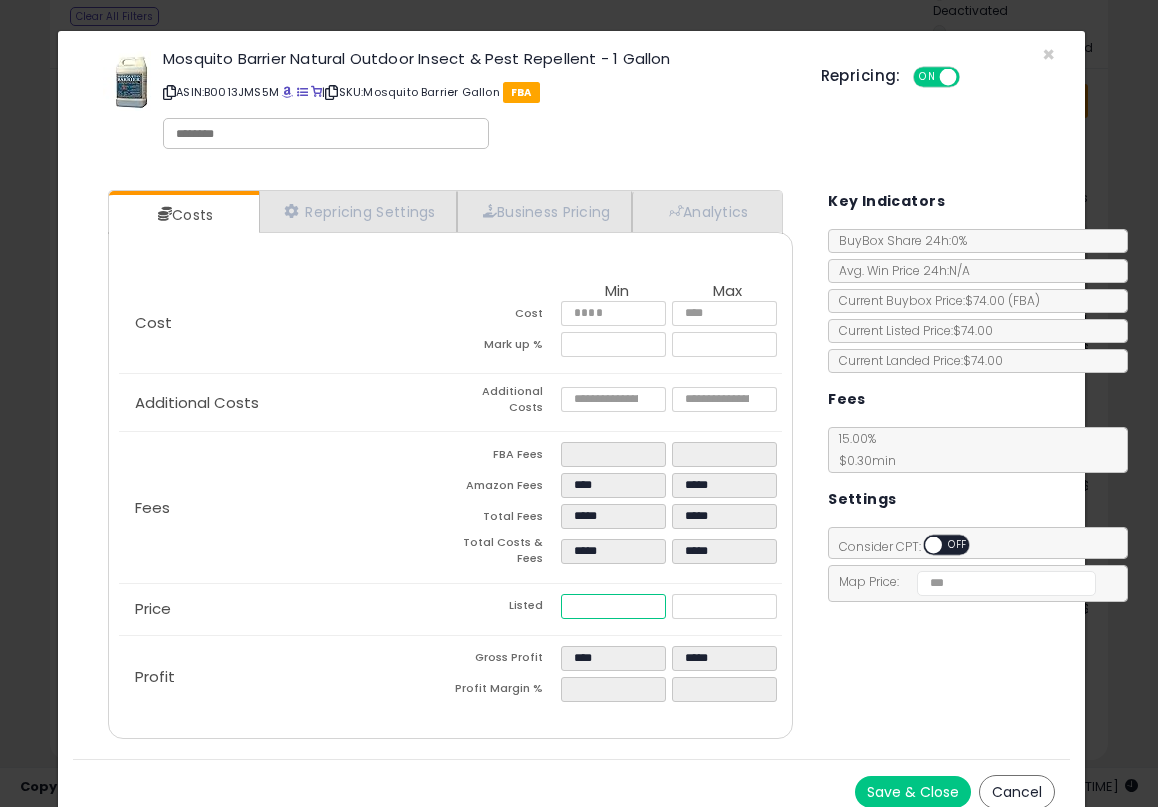 type on "*****" 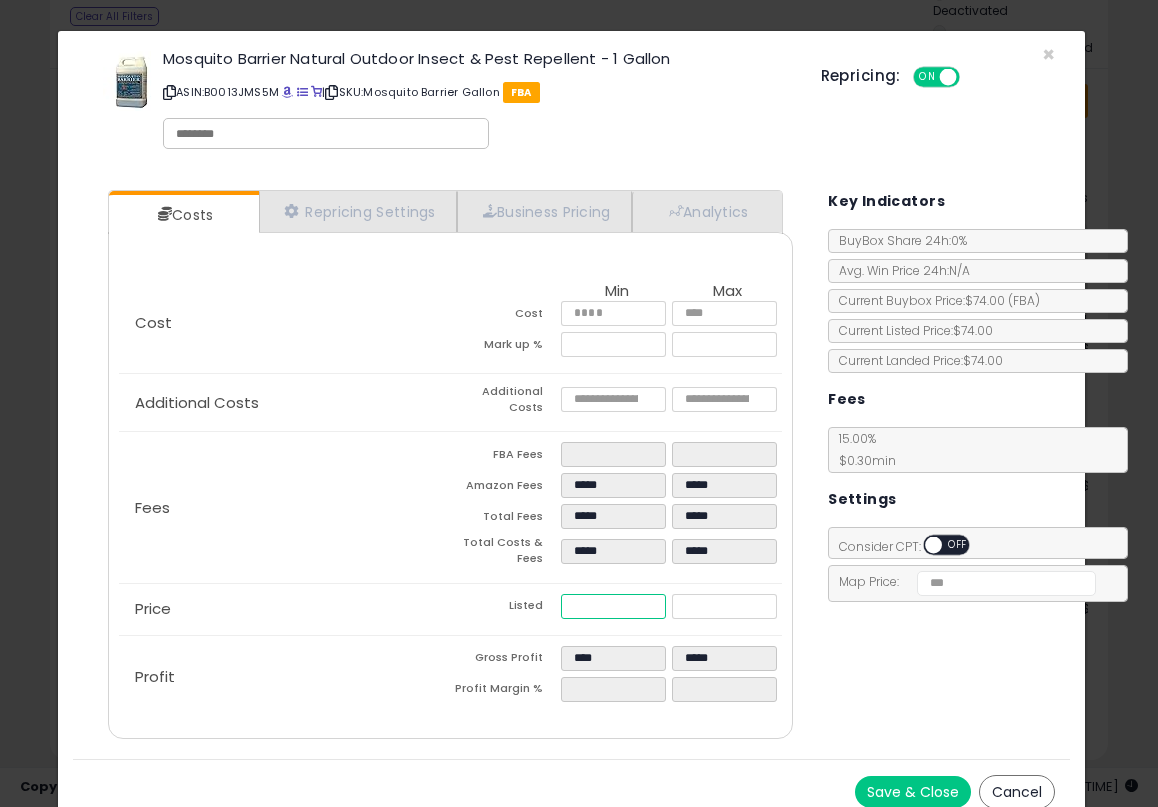type on "*****" 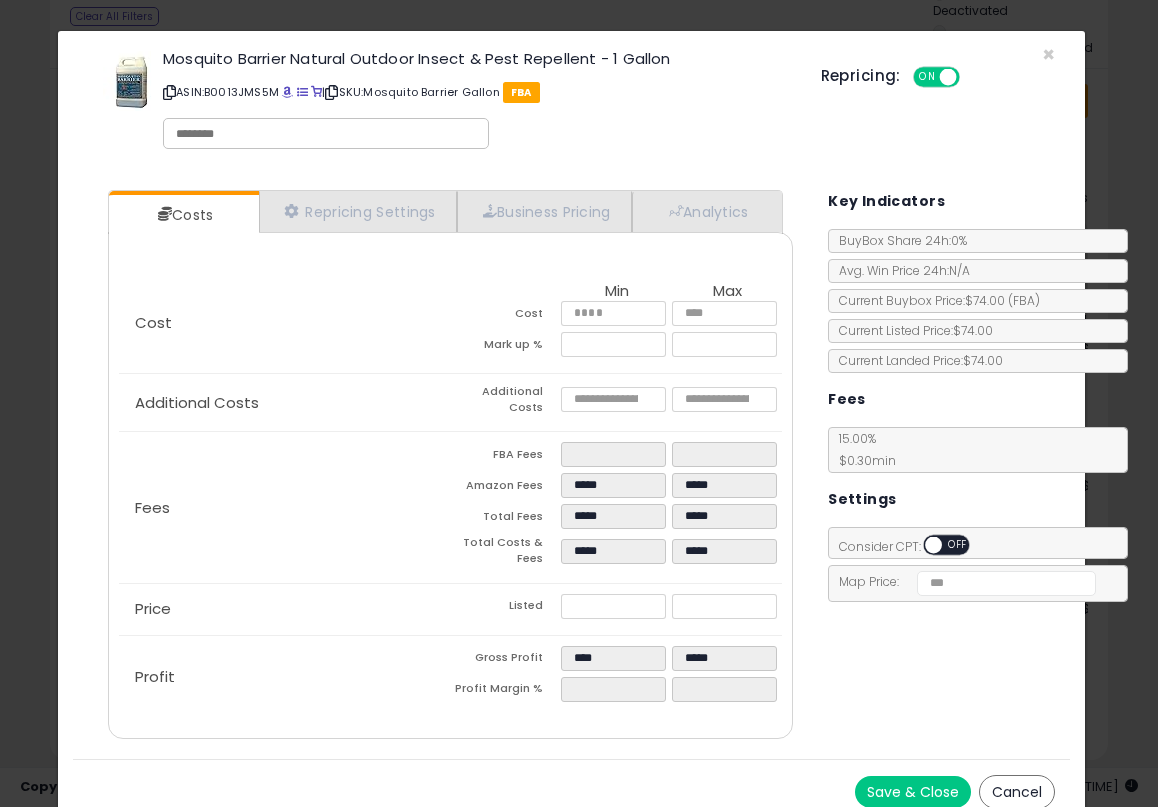 type on "*****" 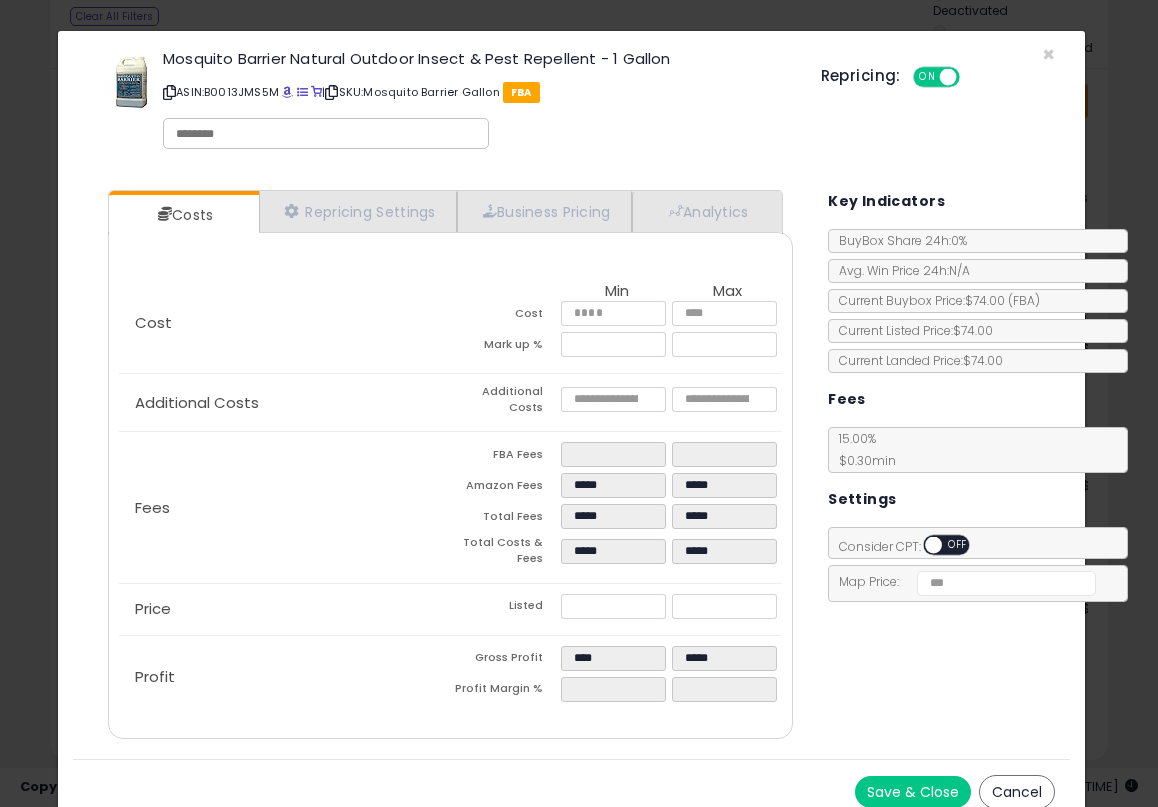 scroll, scrollTop: 53, scrollLeft: 0, axis: vertical 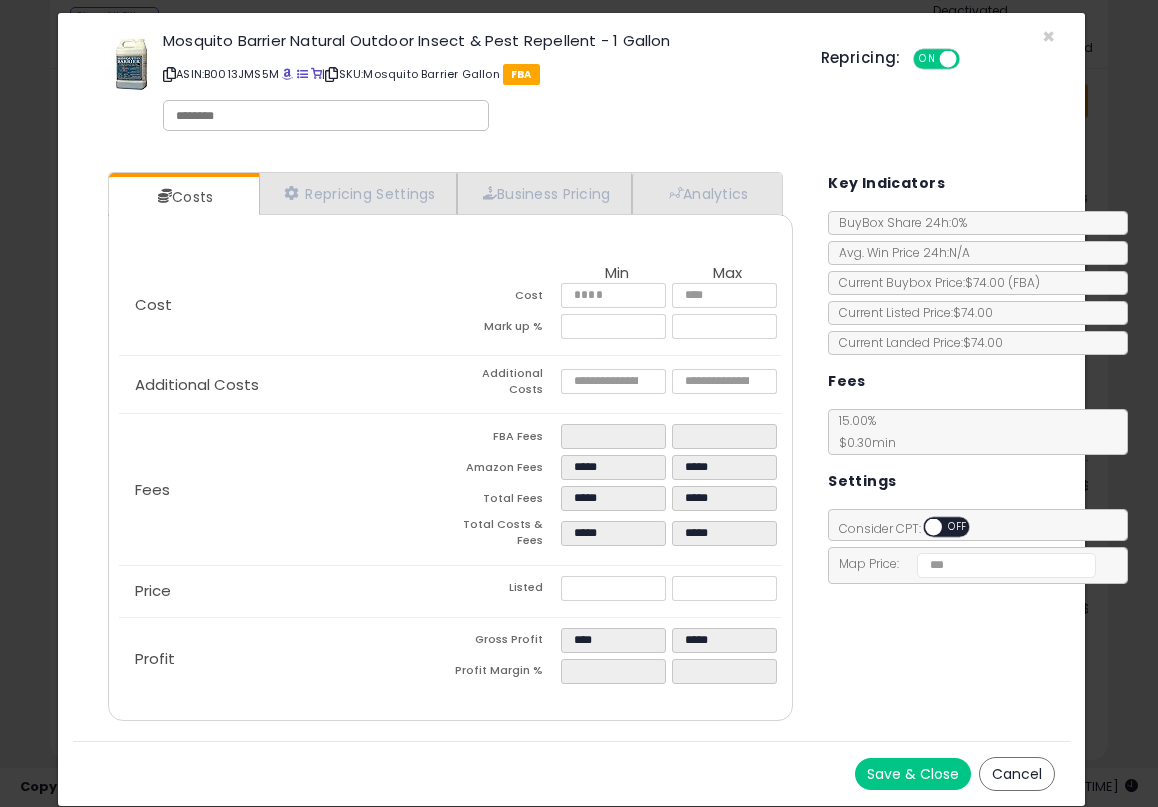 click on "Save & Close" at bounding box center [913, 774] 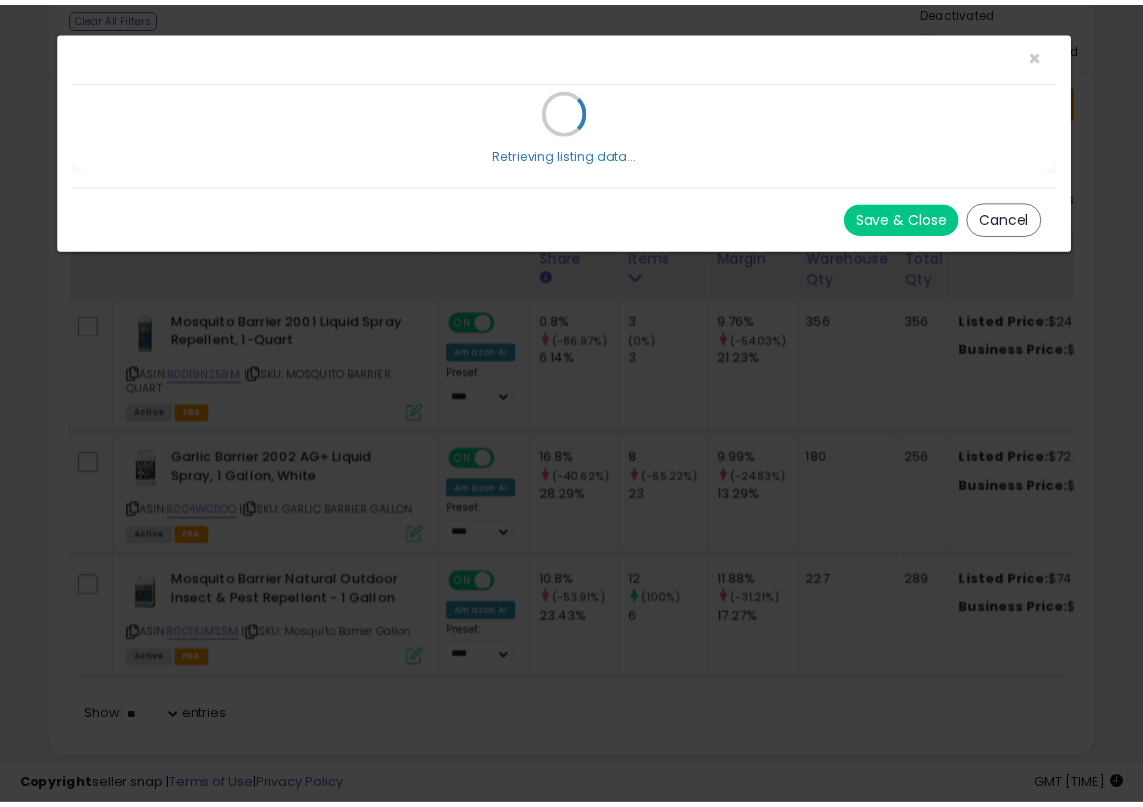 scroll, scrollTop: 0, scrollLeft: 0, axis: both 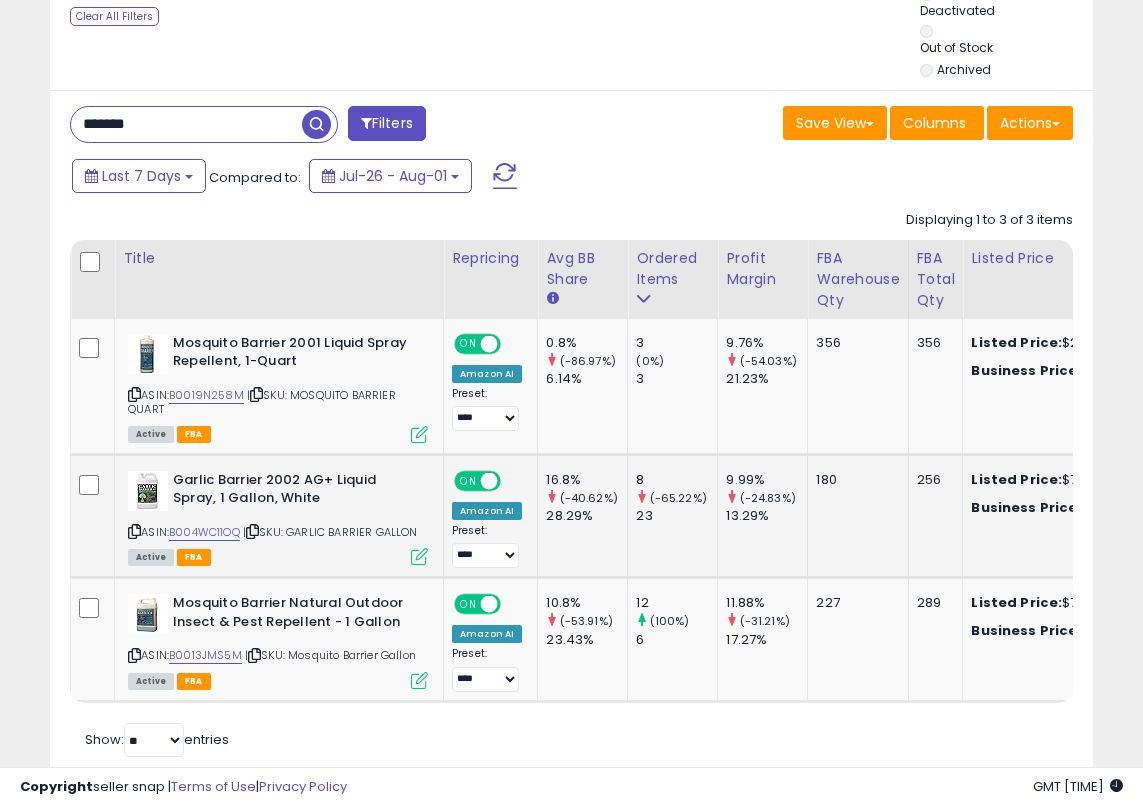 click at bounding box center [419, 556] 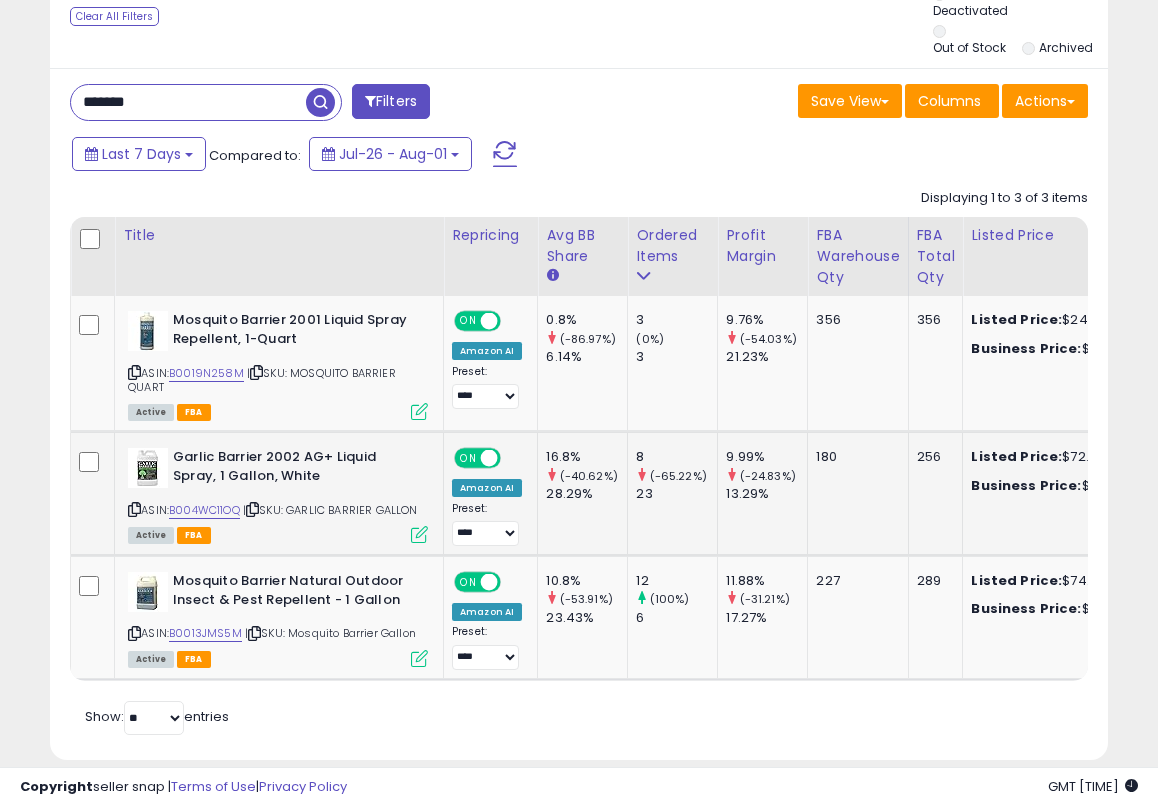 scroll, scrollTop: 999590, scrollLeft: 999388, axis: both 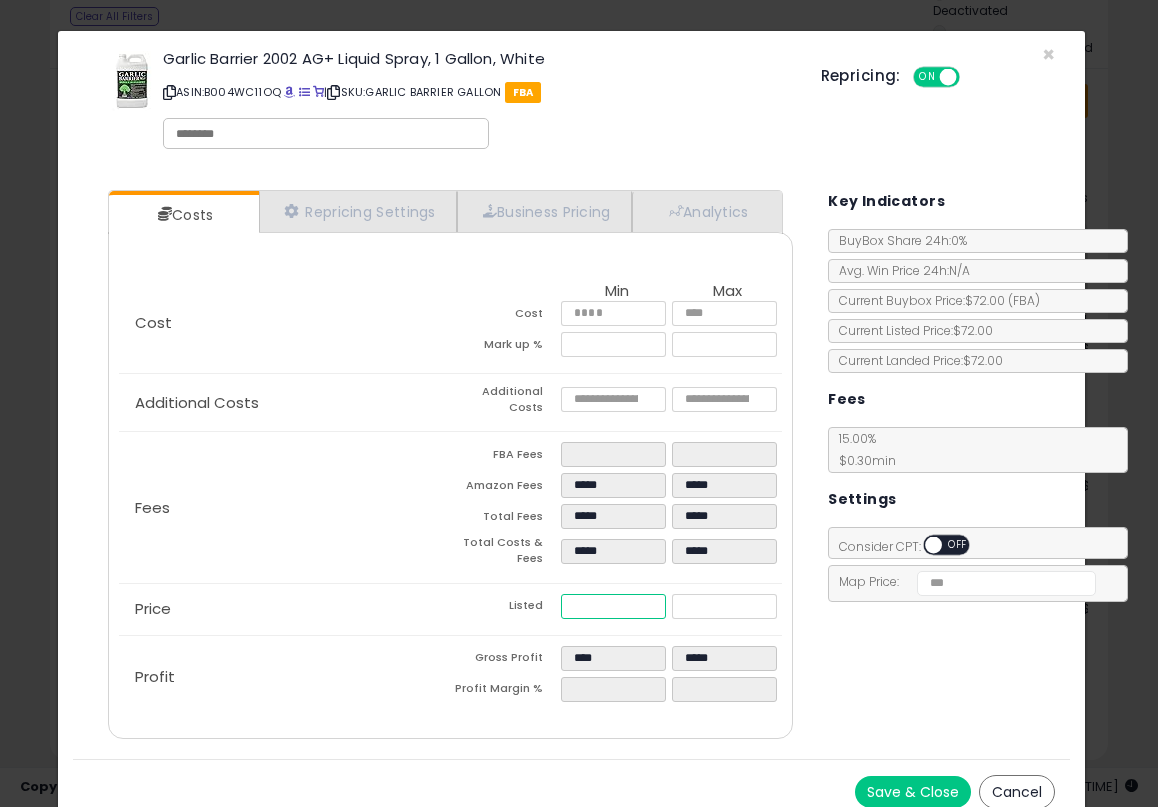 click on "*****" at bounding box center (613, 606) 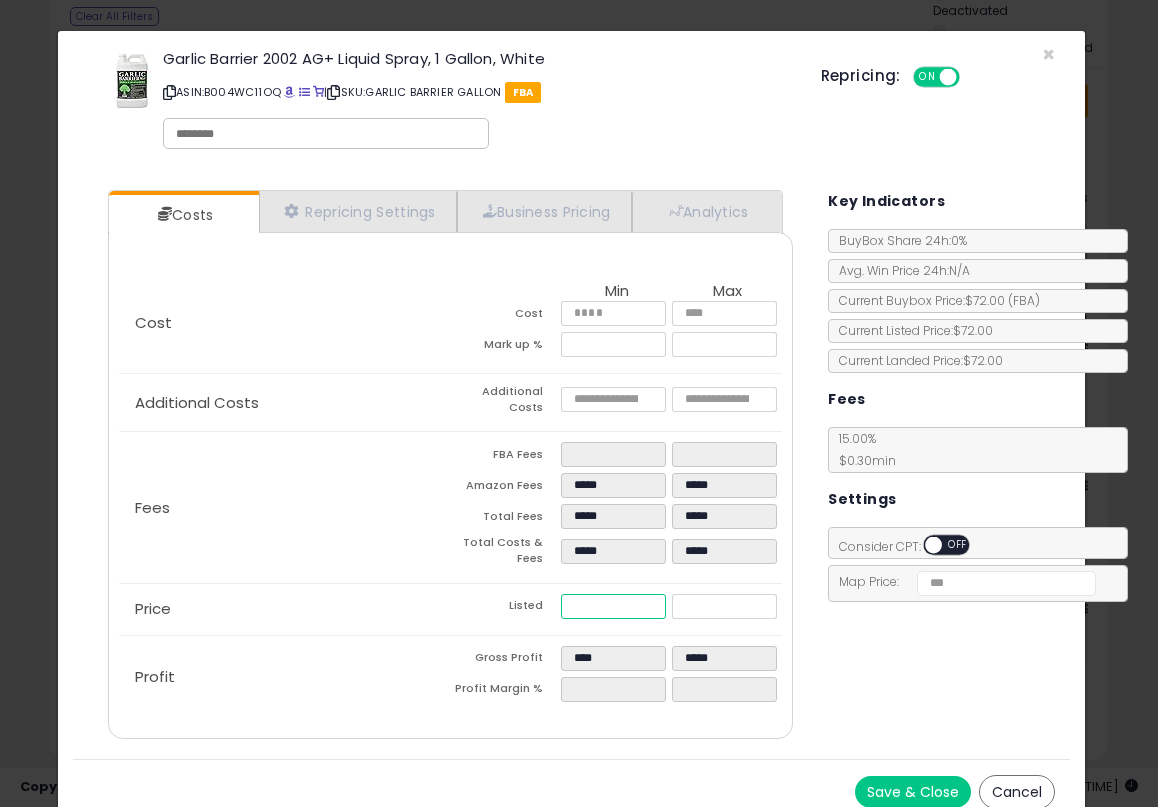 type on "****" 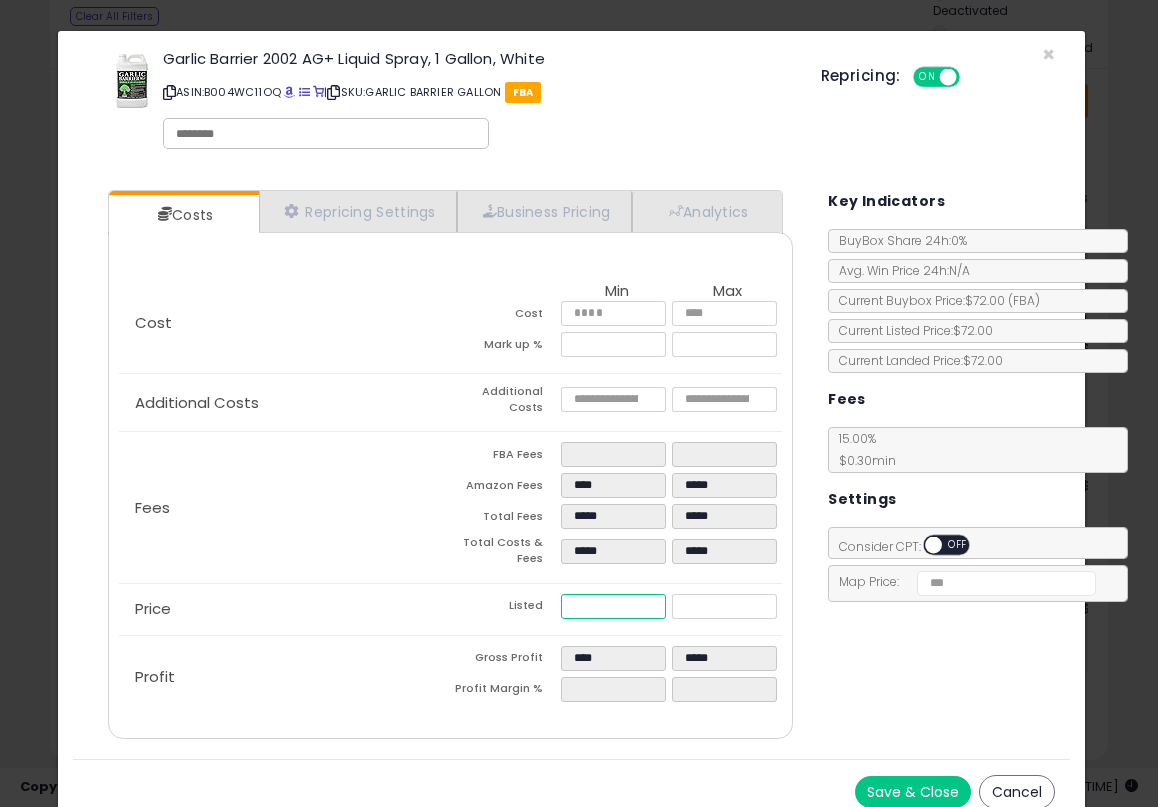type on "*****" 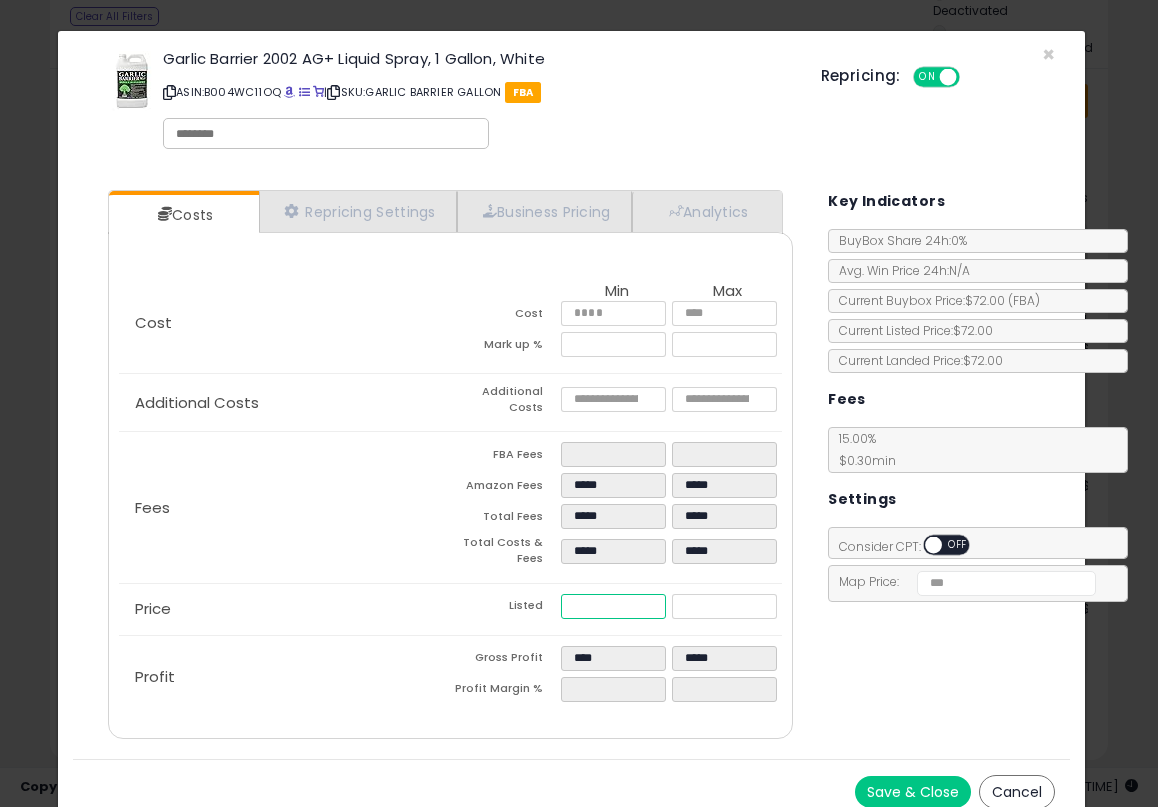 type on "*****" 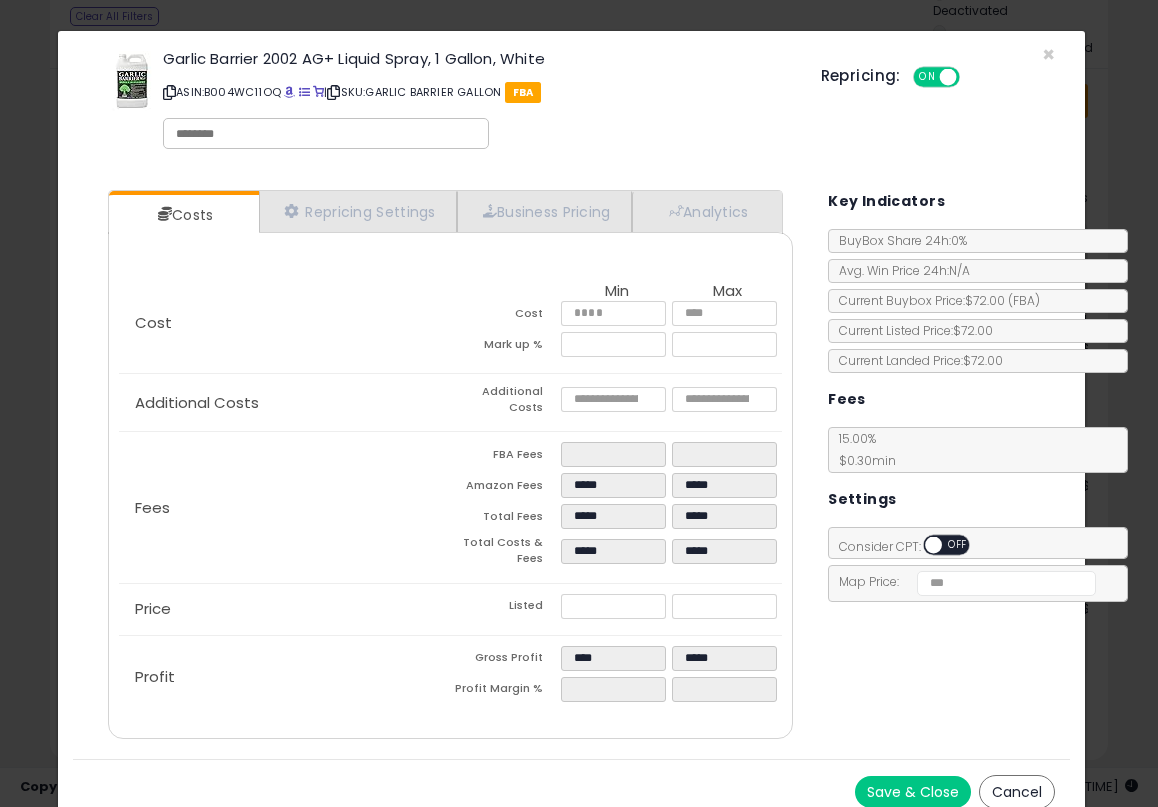 type on "*****" 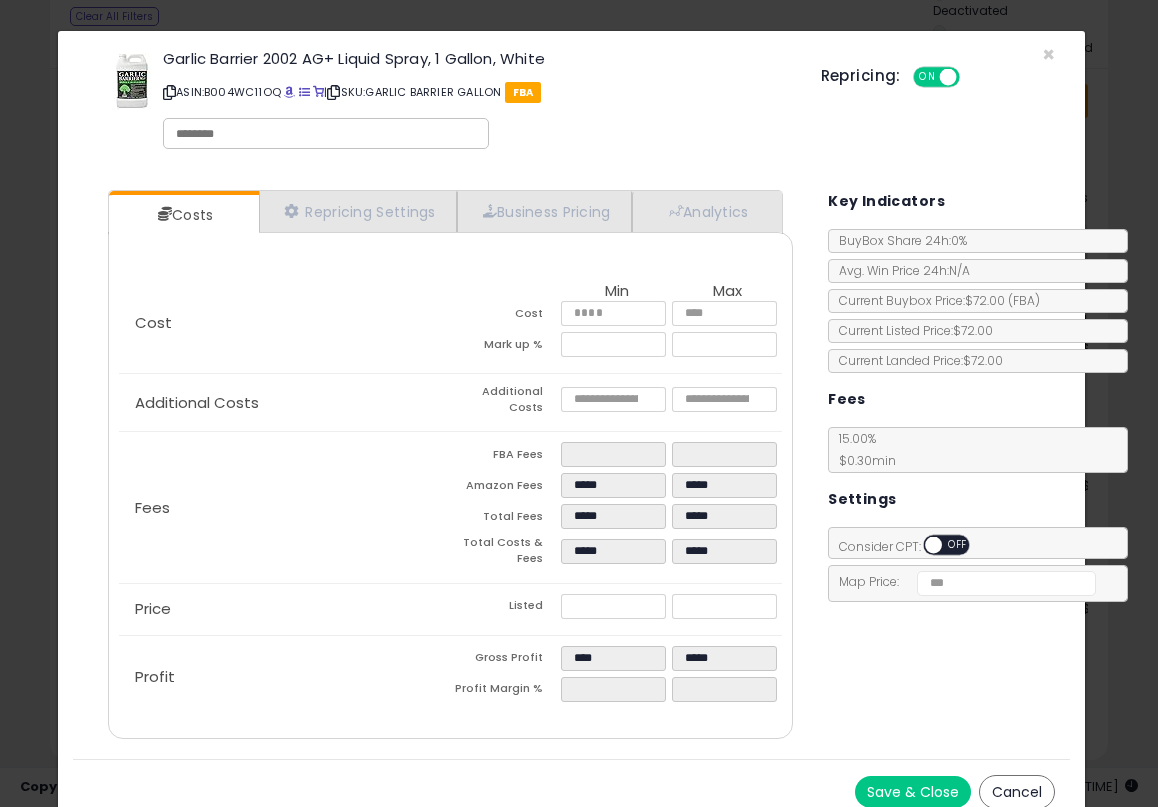 scroll, scrollTop: 53, scrollLeft: 0, axis: vertical 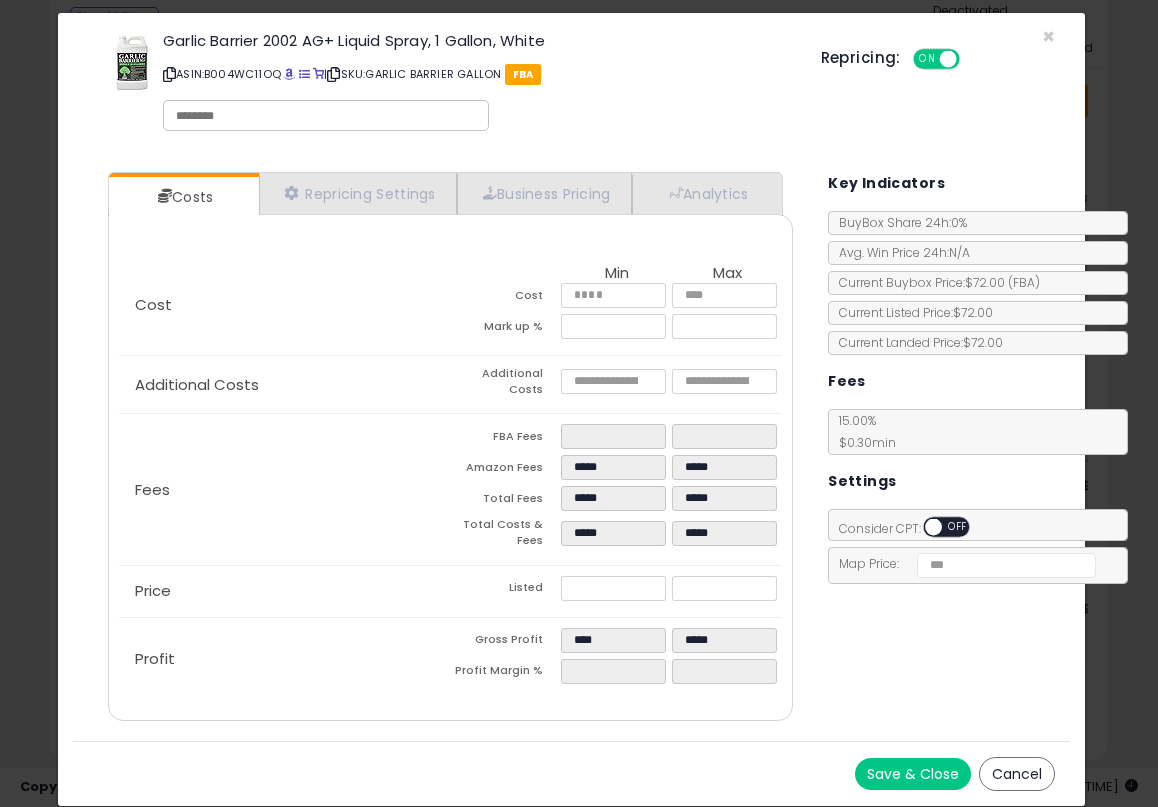 click on "Save & Close" at bounding box center (913, 774) 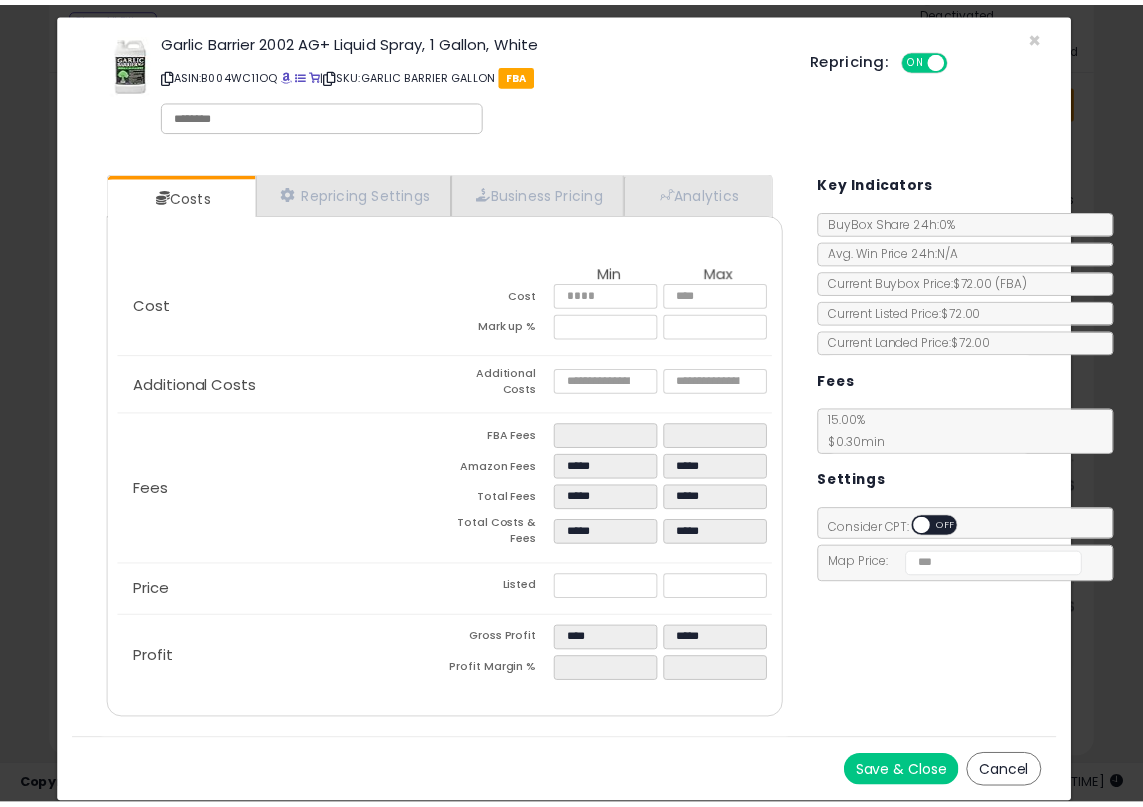 scroll, scrollTop: 0, scrollLeft: 0, axis: both 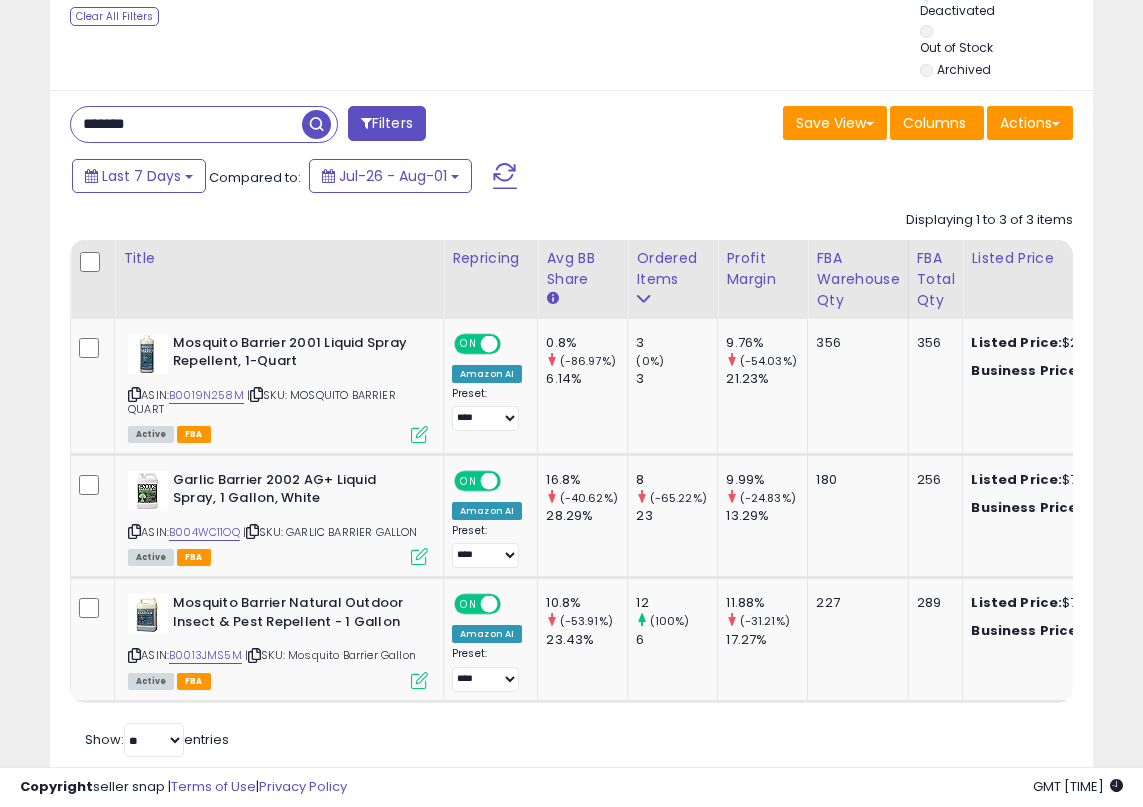 click on "*******" at bounding box center [186, 124] 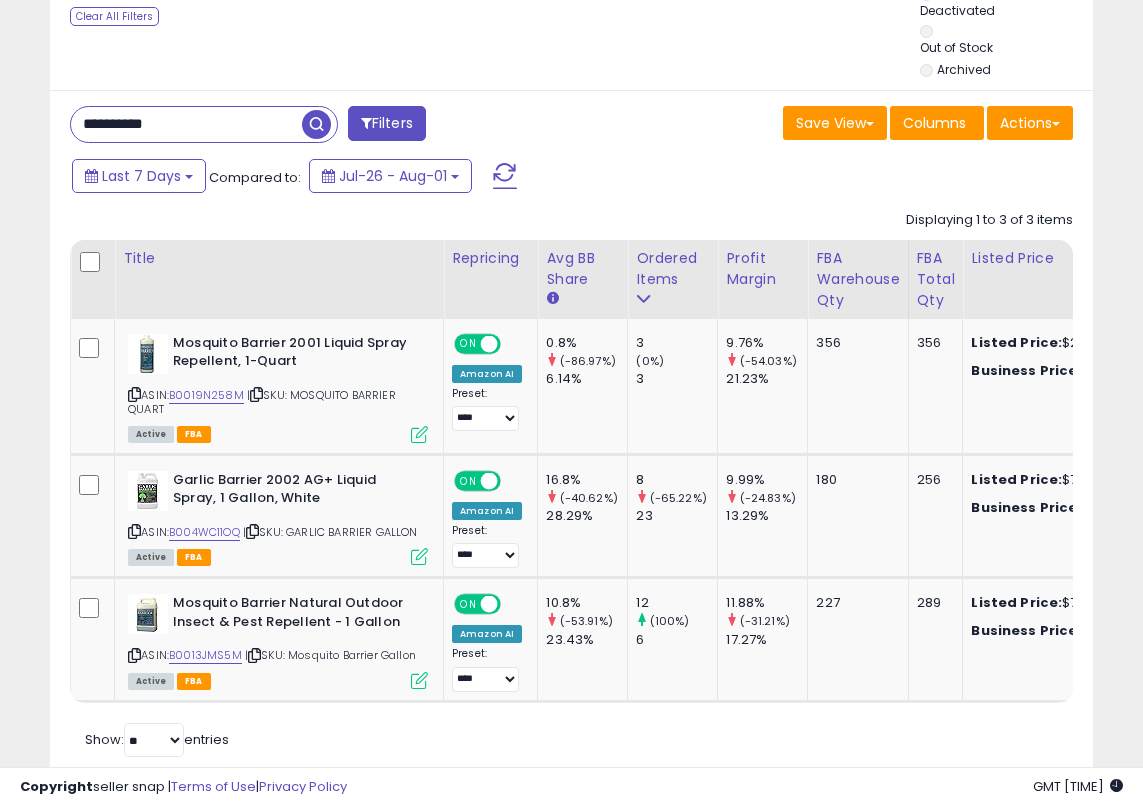 click at bounding box center (316, 124) 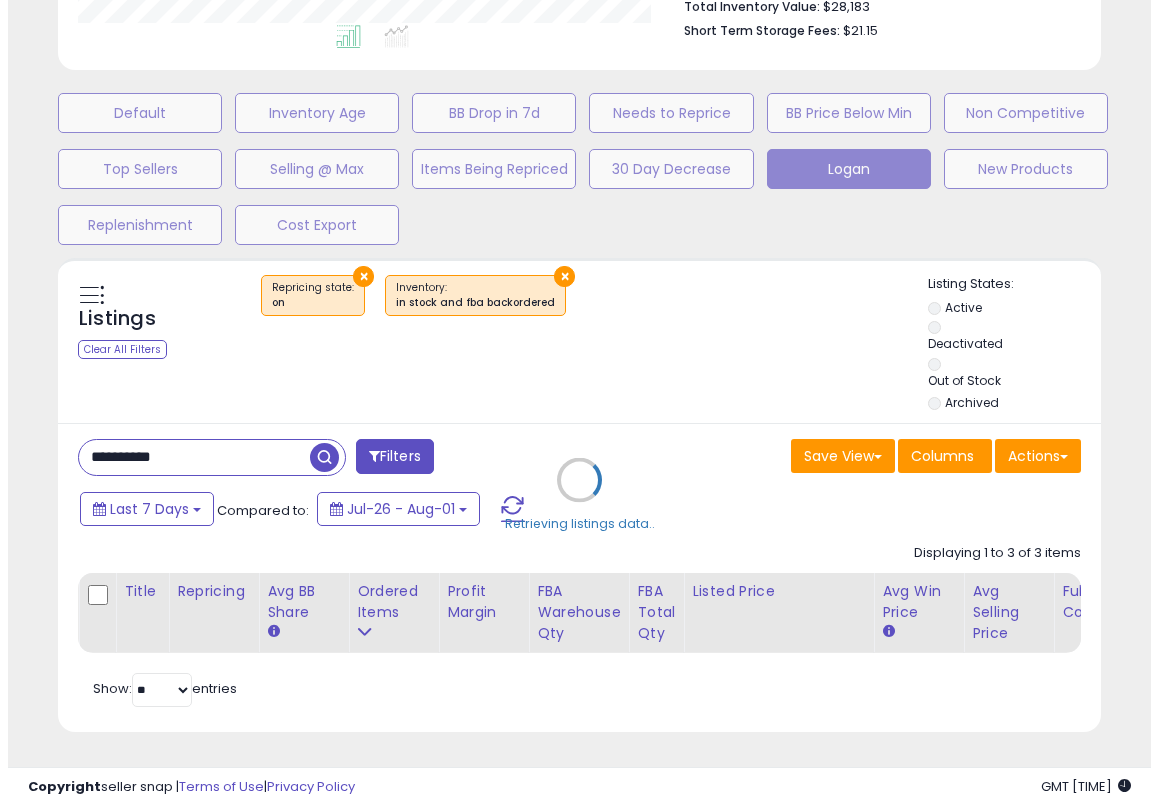 scroll, scrollTop: 560, scrollLeft: 0, axis: vertical 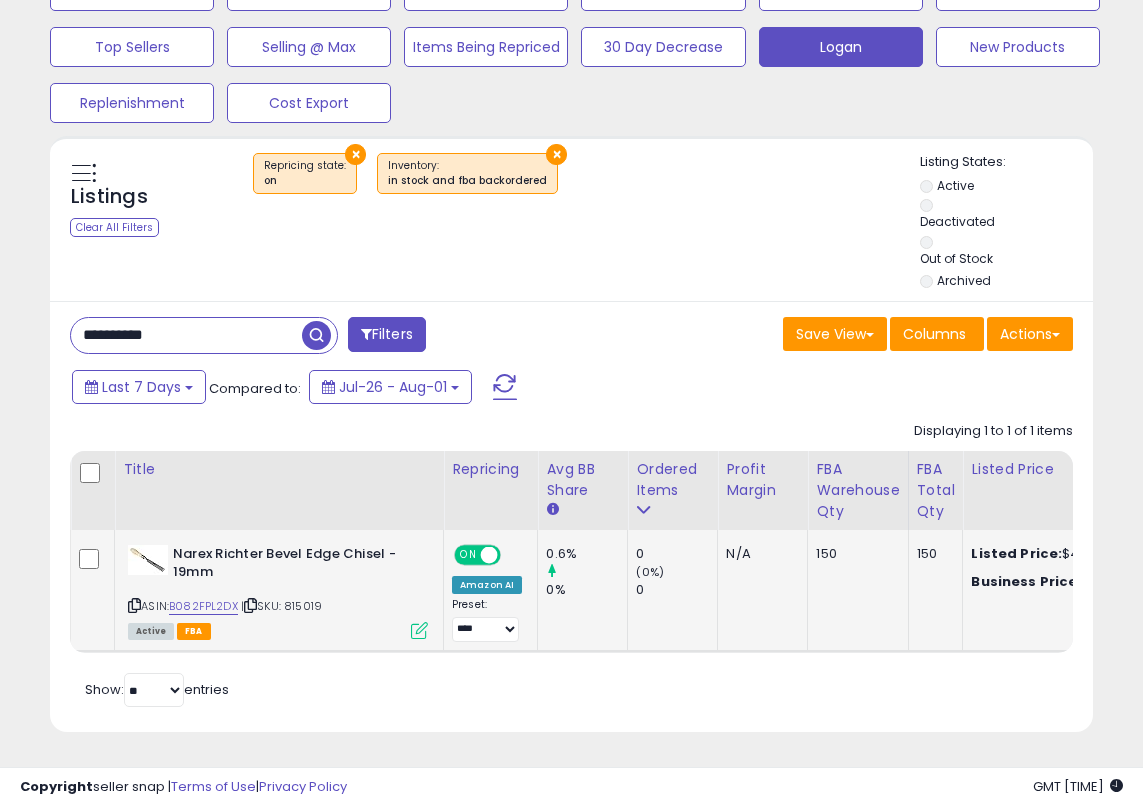 click at bounding box center (419, 630) 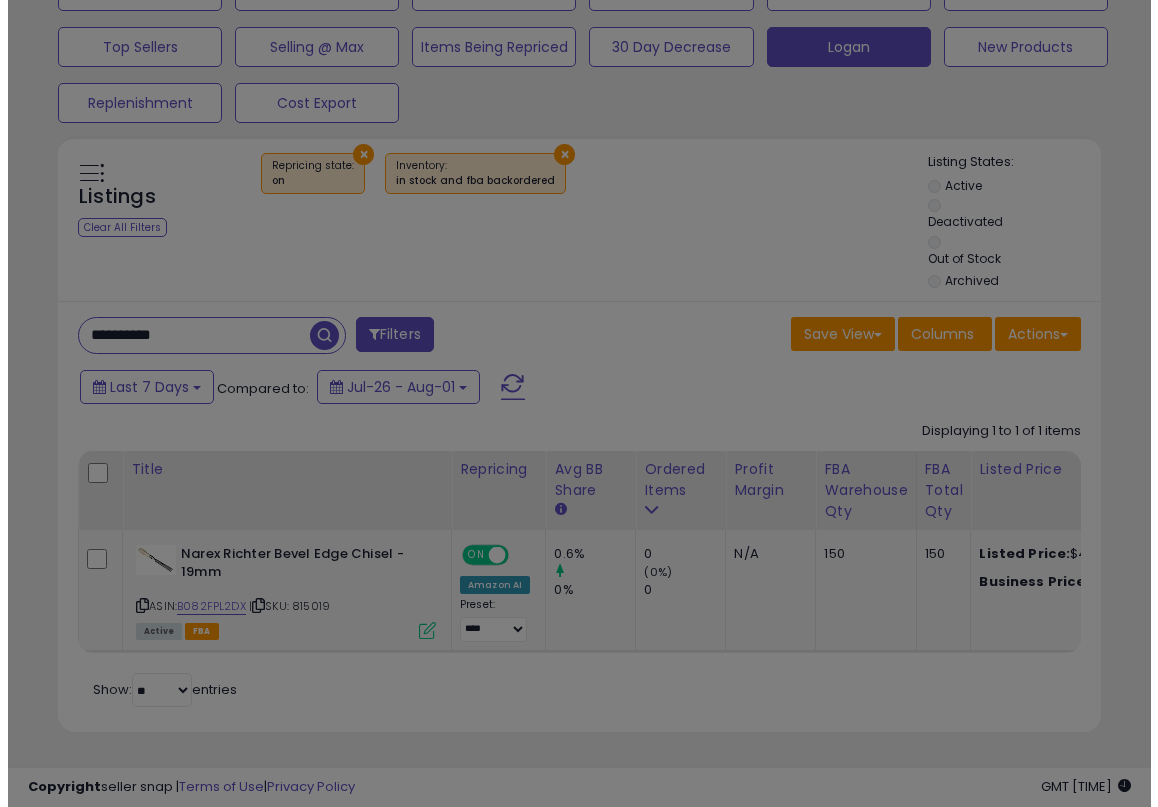 scroll, scrollTop: 682, scrollLeft: 0, axis: vertical 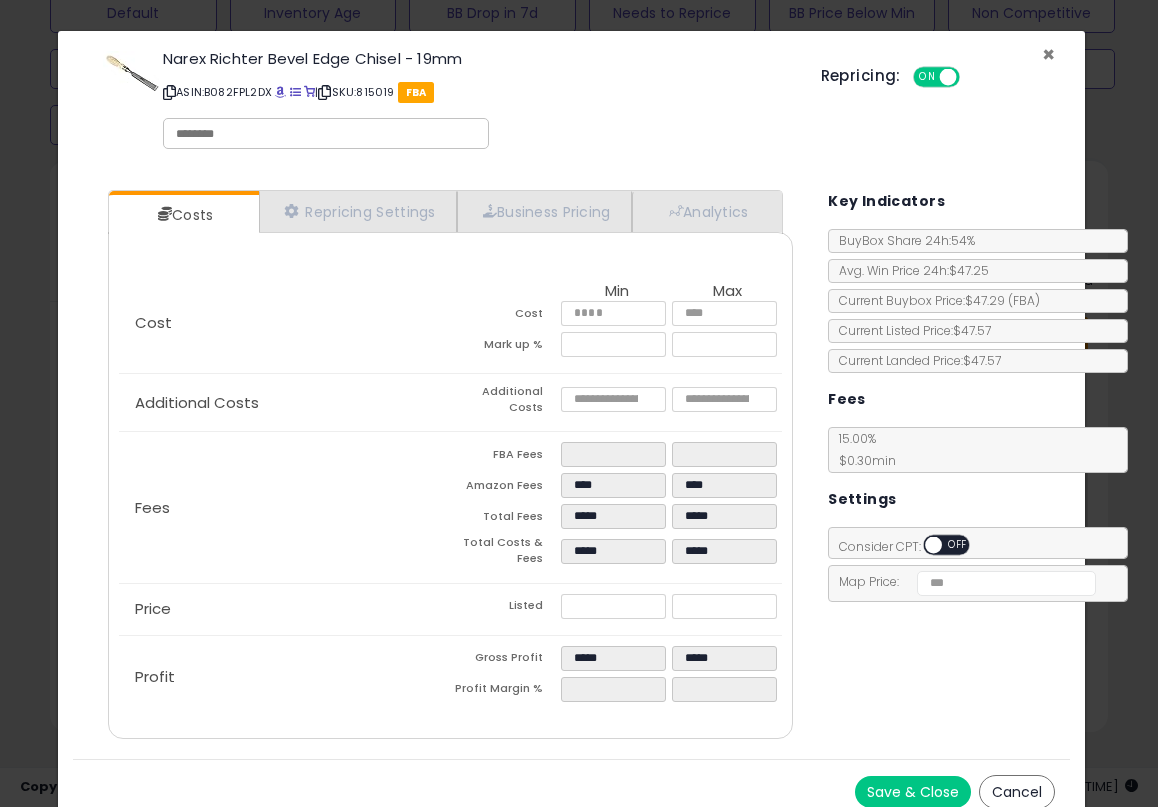 click on "×" at bounding box center [1048, 54] 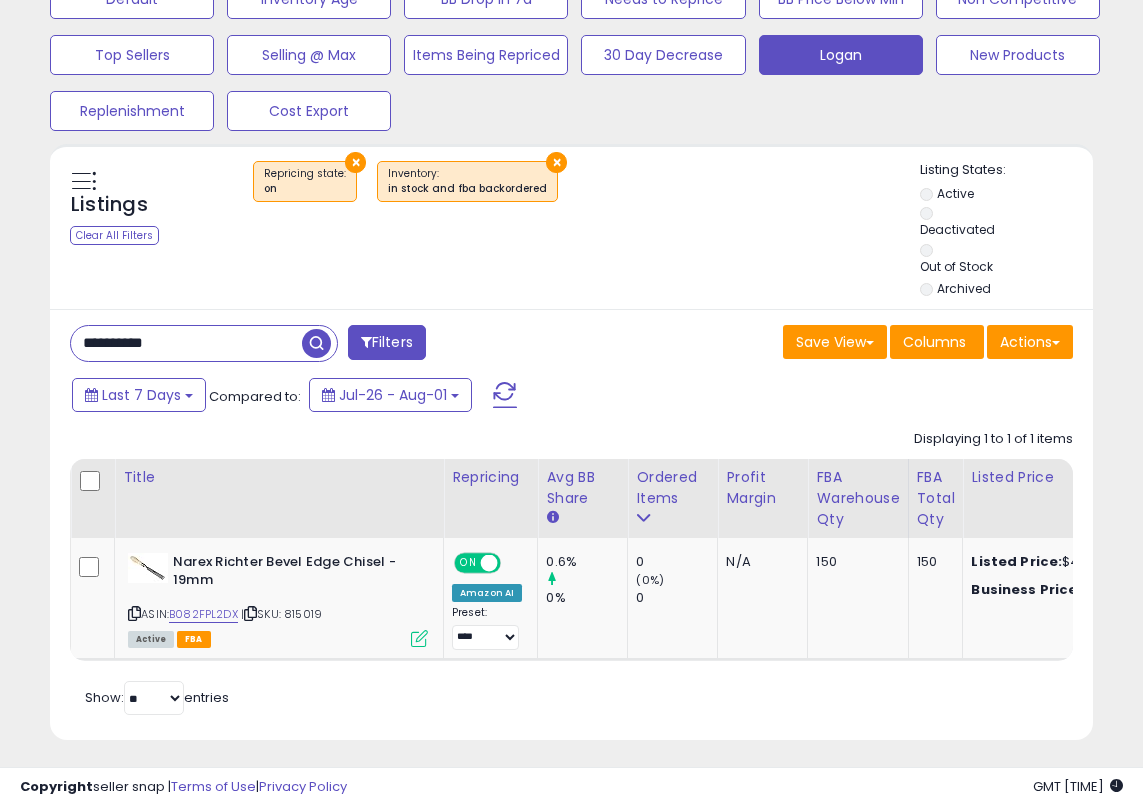 scroll, scrollTop: 410, scrollLeft: 602, axis: both 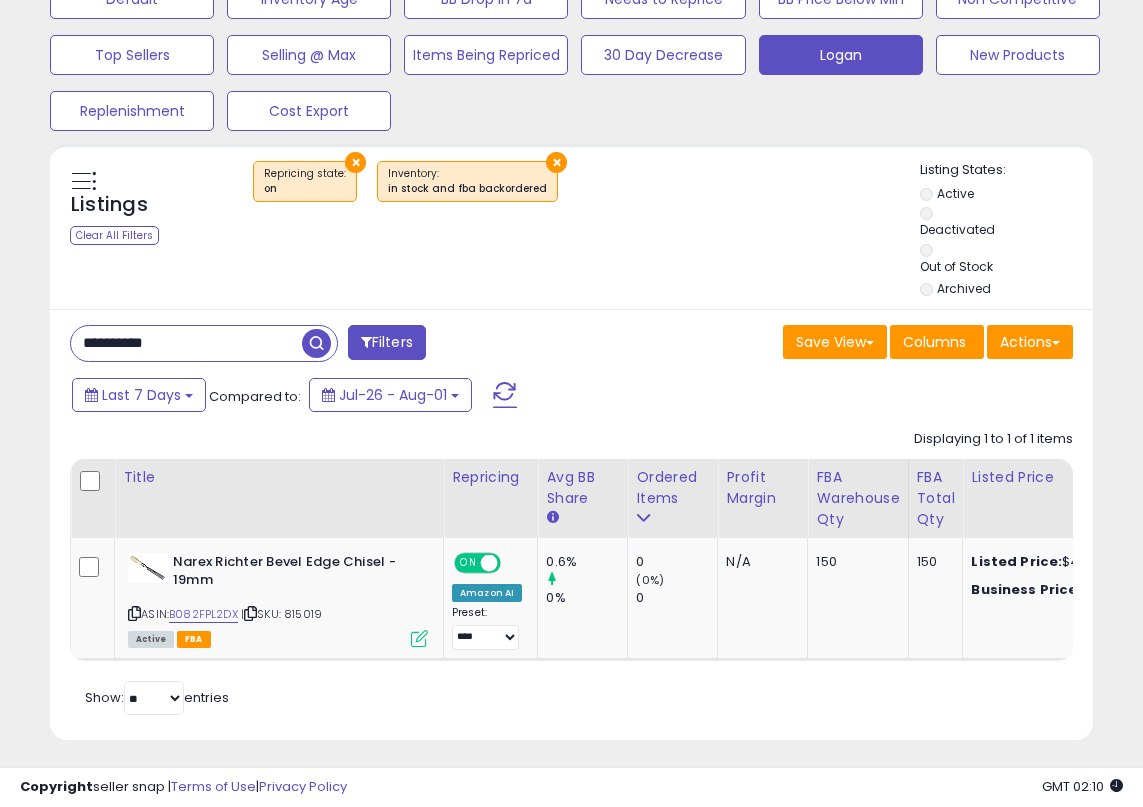 click on "**********" at bounding box center [186, 343] 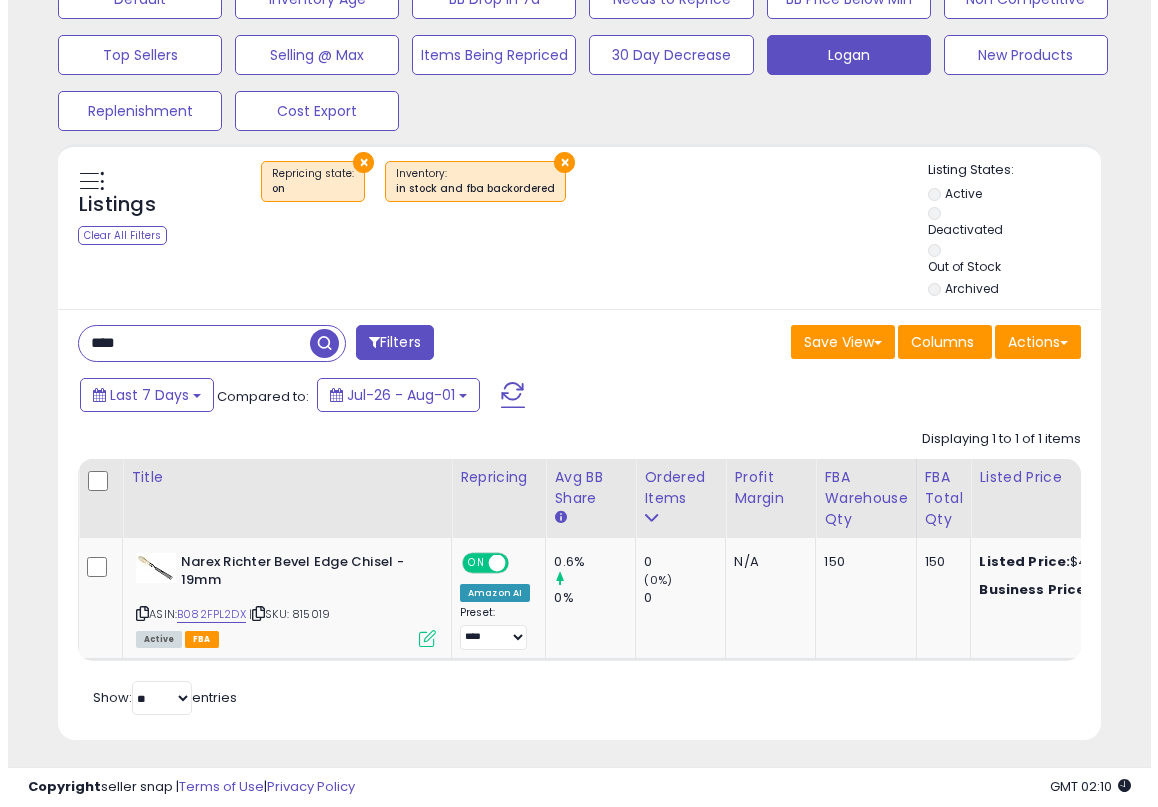 scroll, scrollTop: 560, scrollLeft: 0, axis: vertical 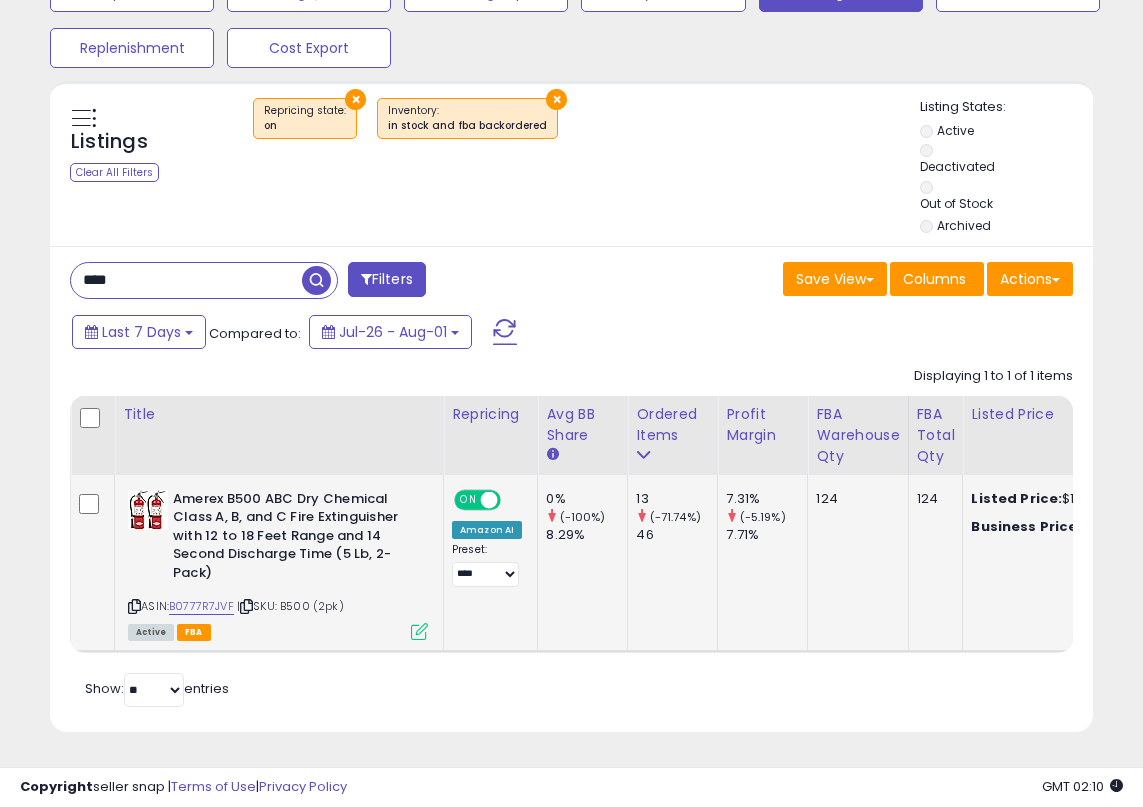 click at bounding box center (419, 631) 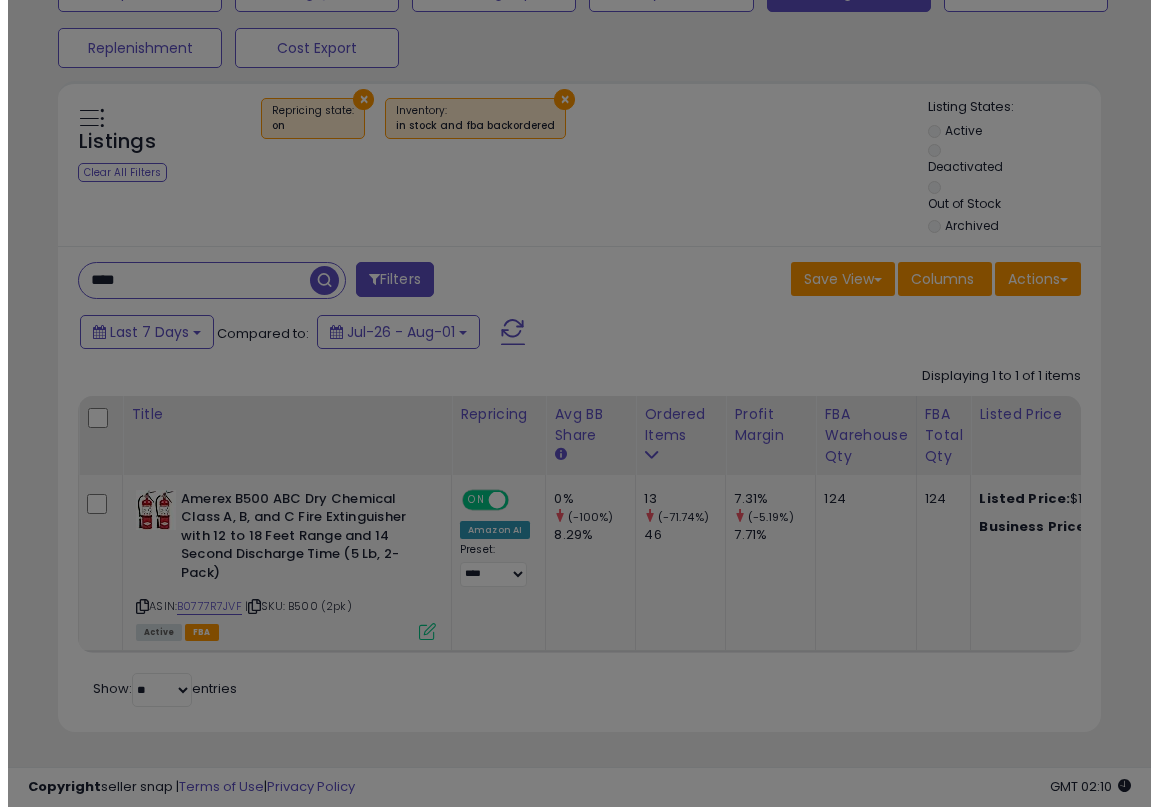 scroll, scrollTop: 737, scrollLeft: 0, axis: vertical 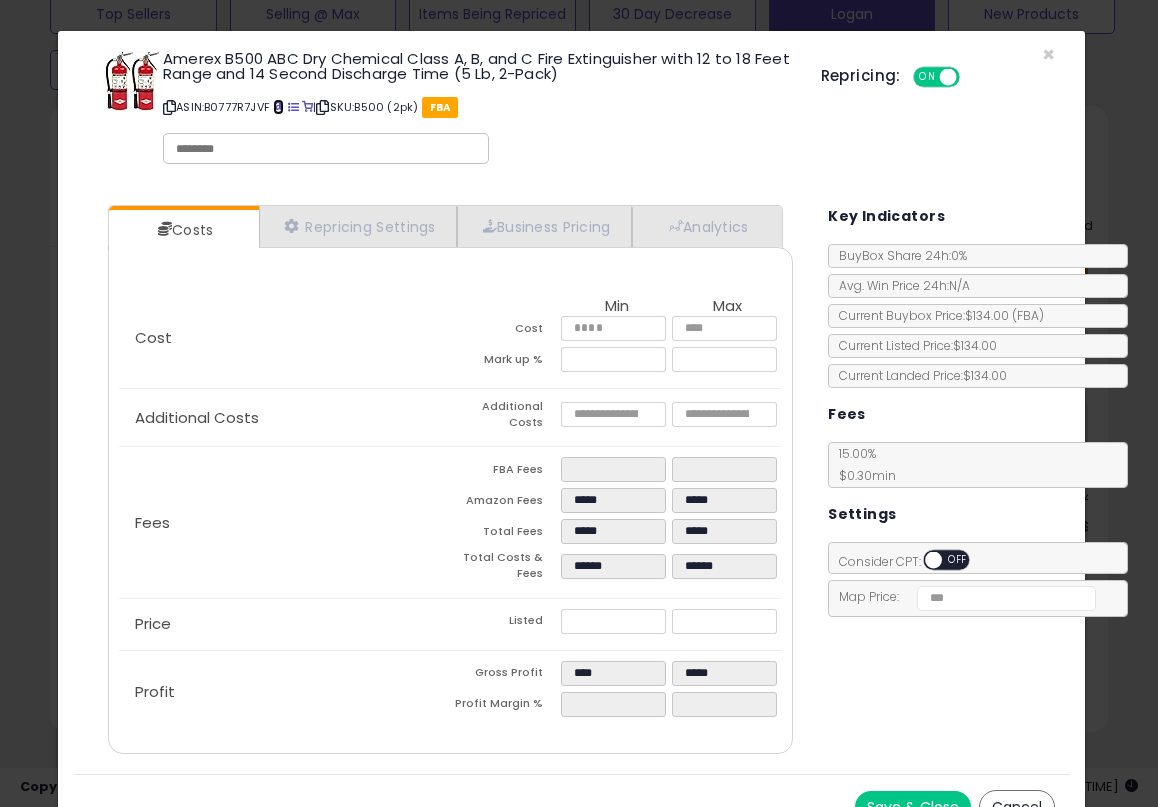 click at bounding box center [278, 107] 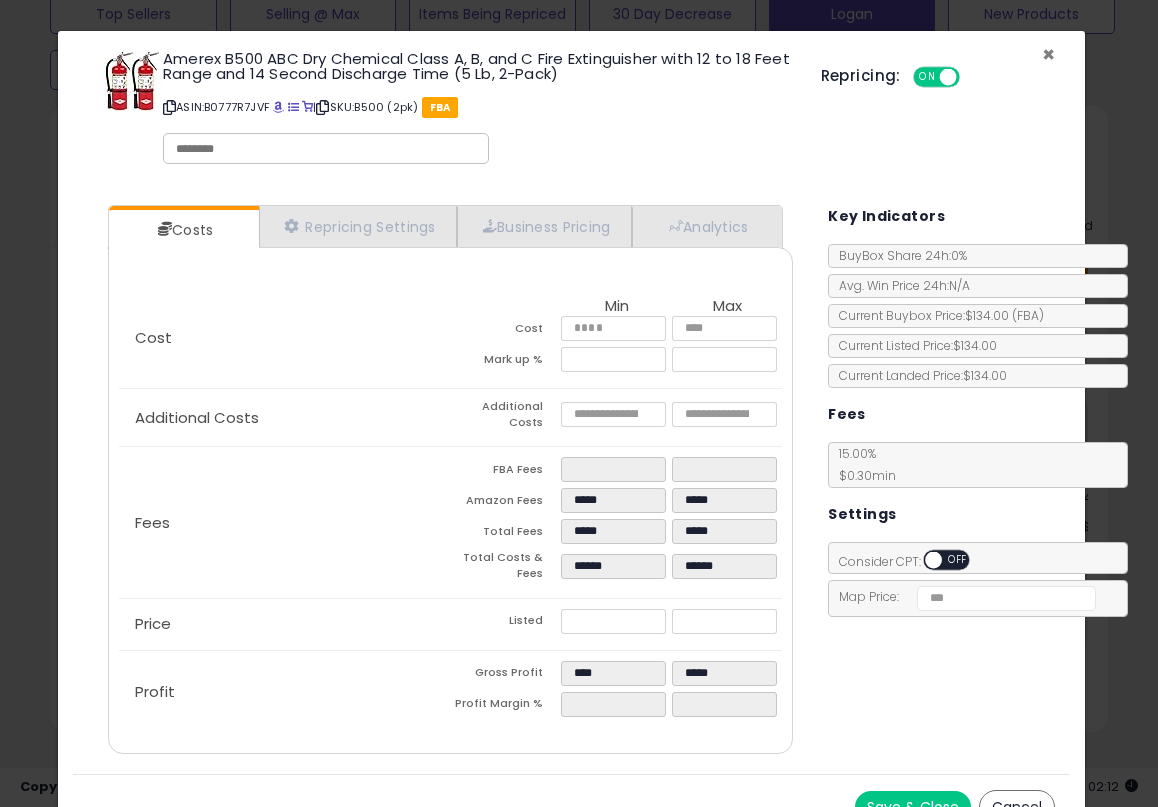 click on "×" at bounding box center [1048, 54] 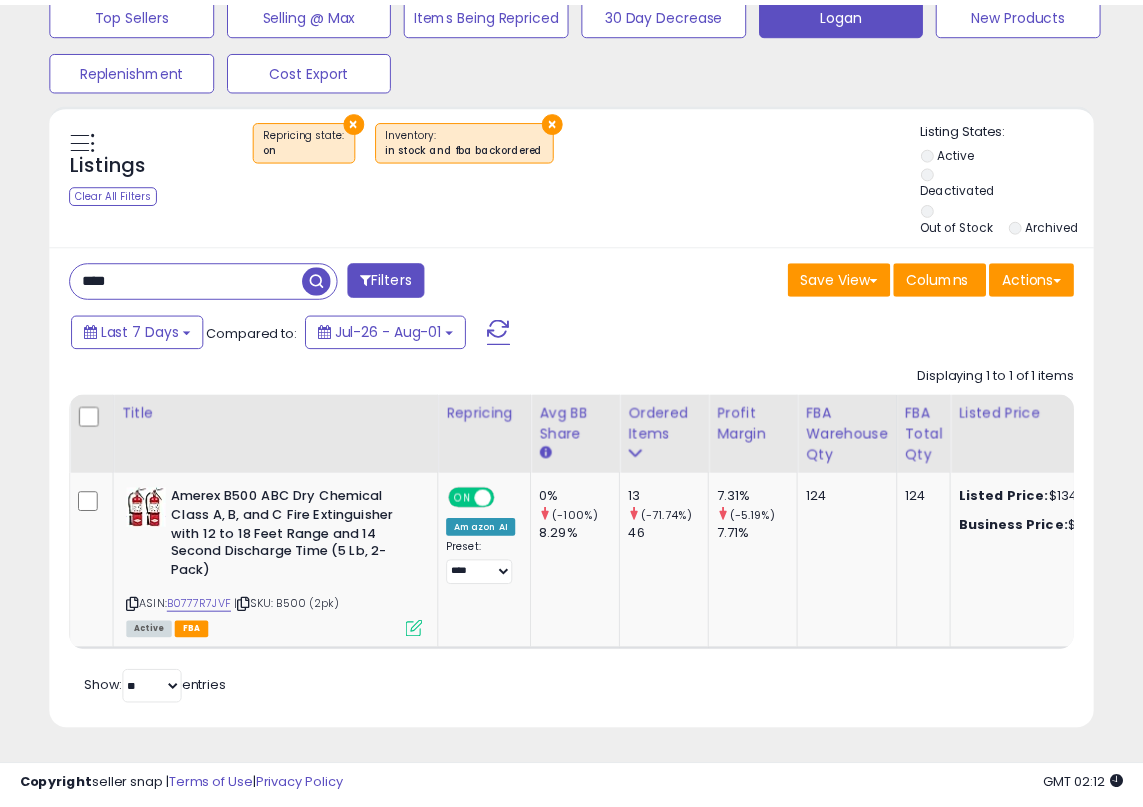scroll, scrollTop: 410, scrollLeft: 602, axis: both 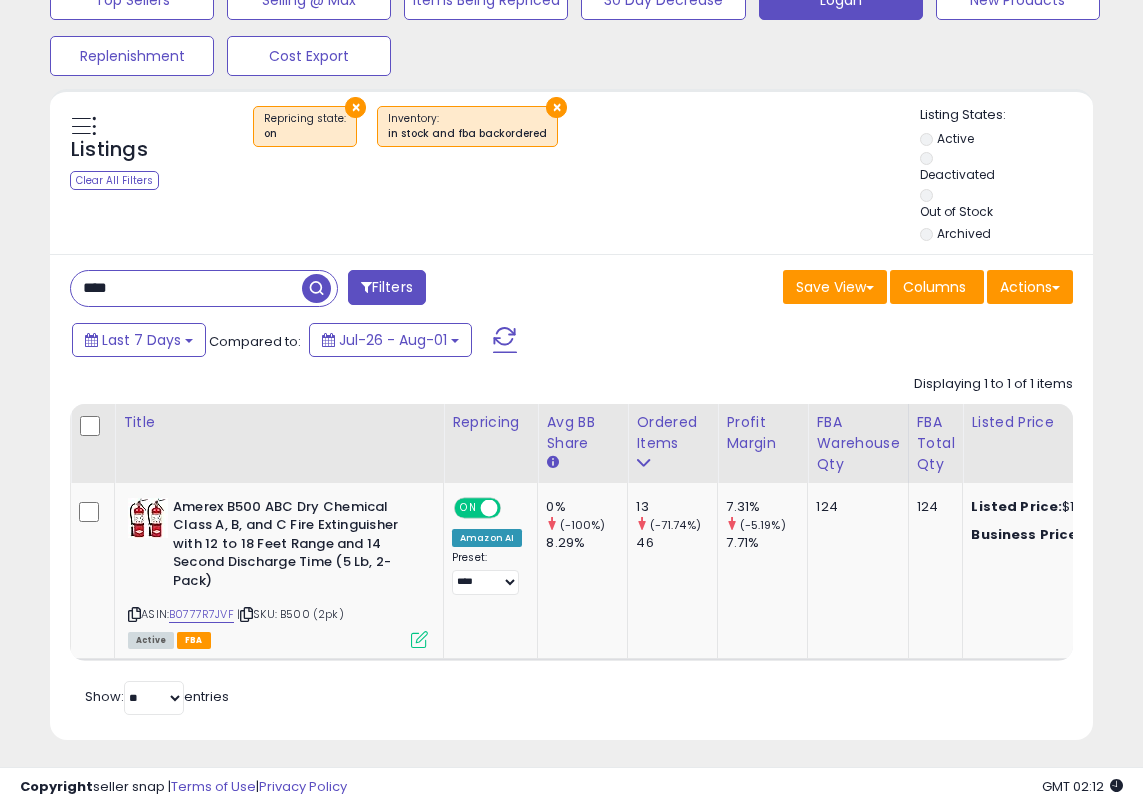 click on "****" at bounding box center [186, 288] 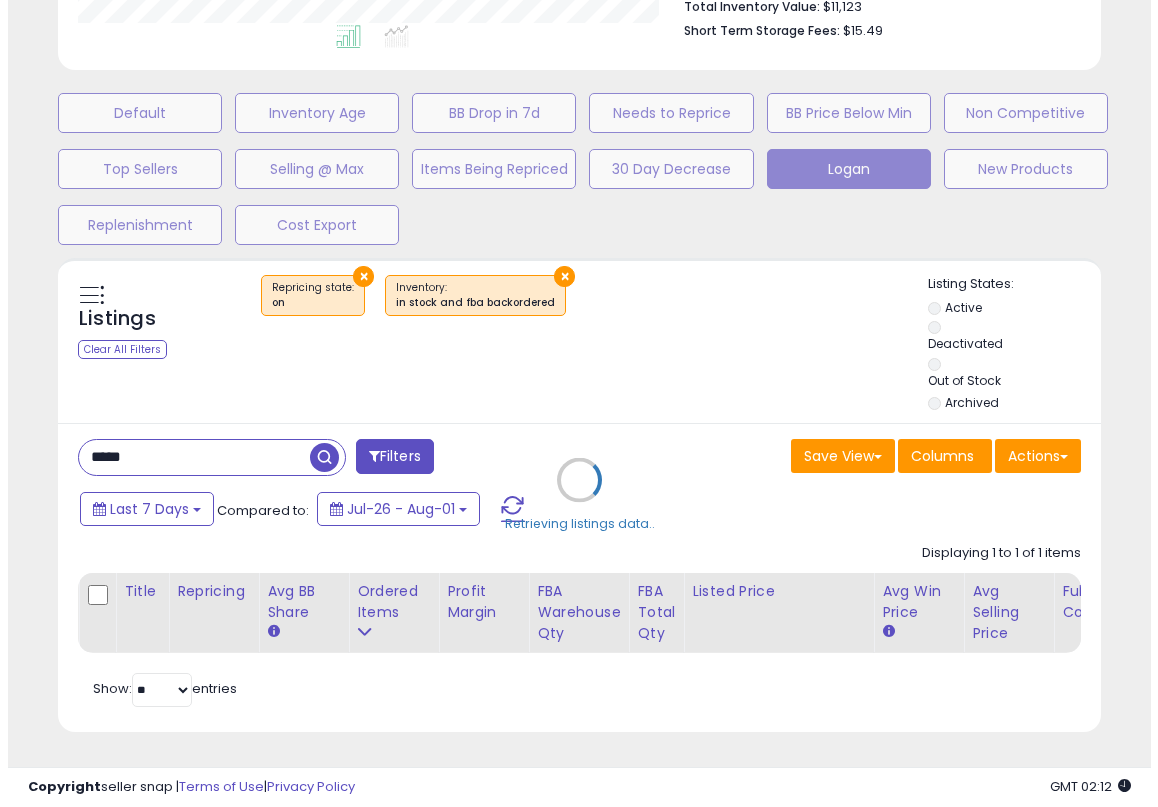 scroll, scrollTop: 560, scrollLeft: 0, axis: vertical 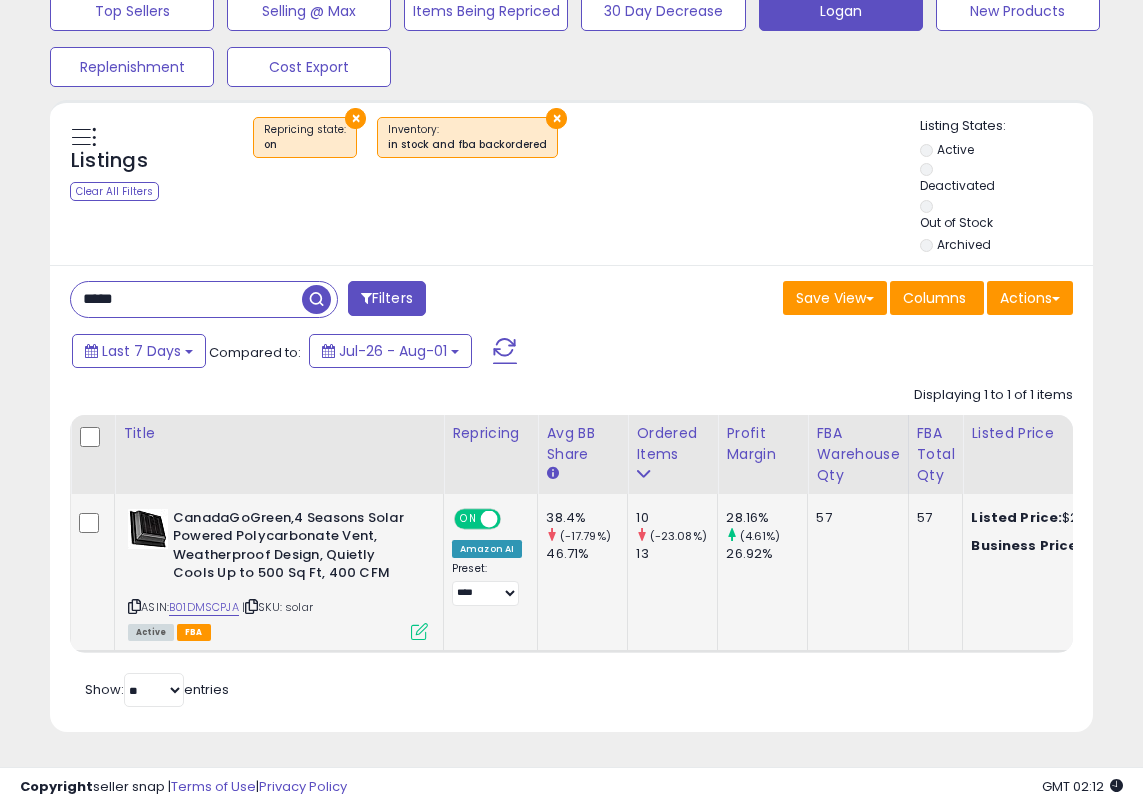 click at bounding box center (419, 631) 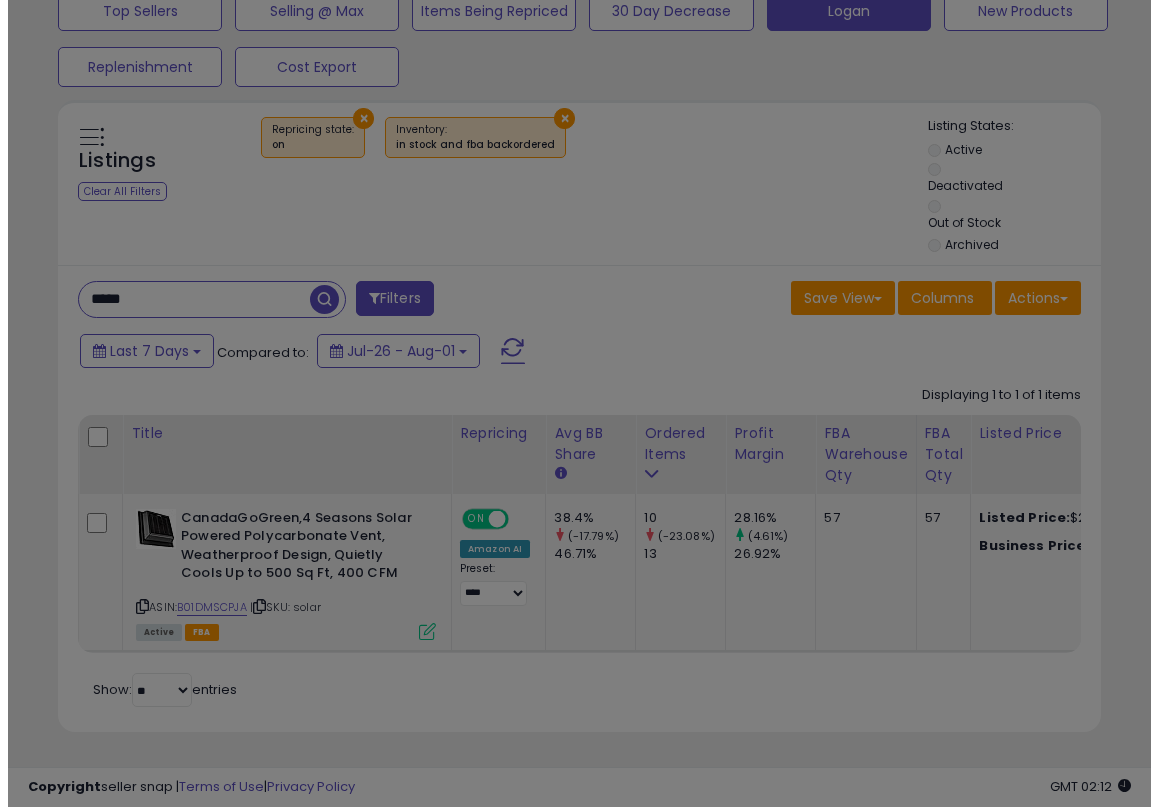 scroll, scrollTop: 719, scrollLeft: 0, axis: vertical 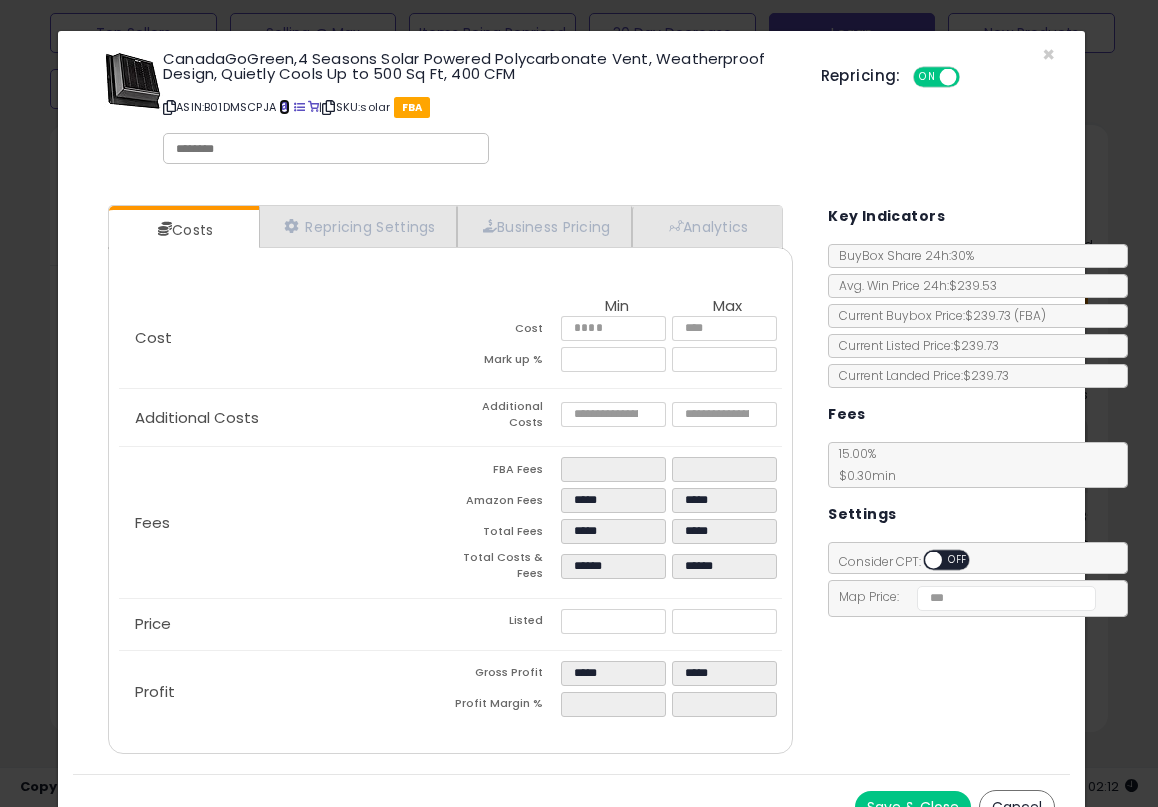 click at bounding box center (284, 107) 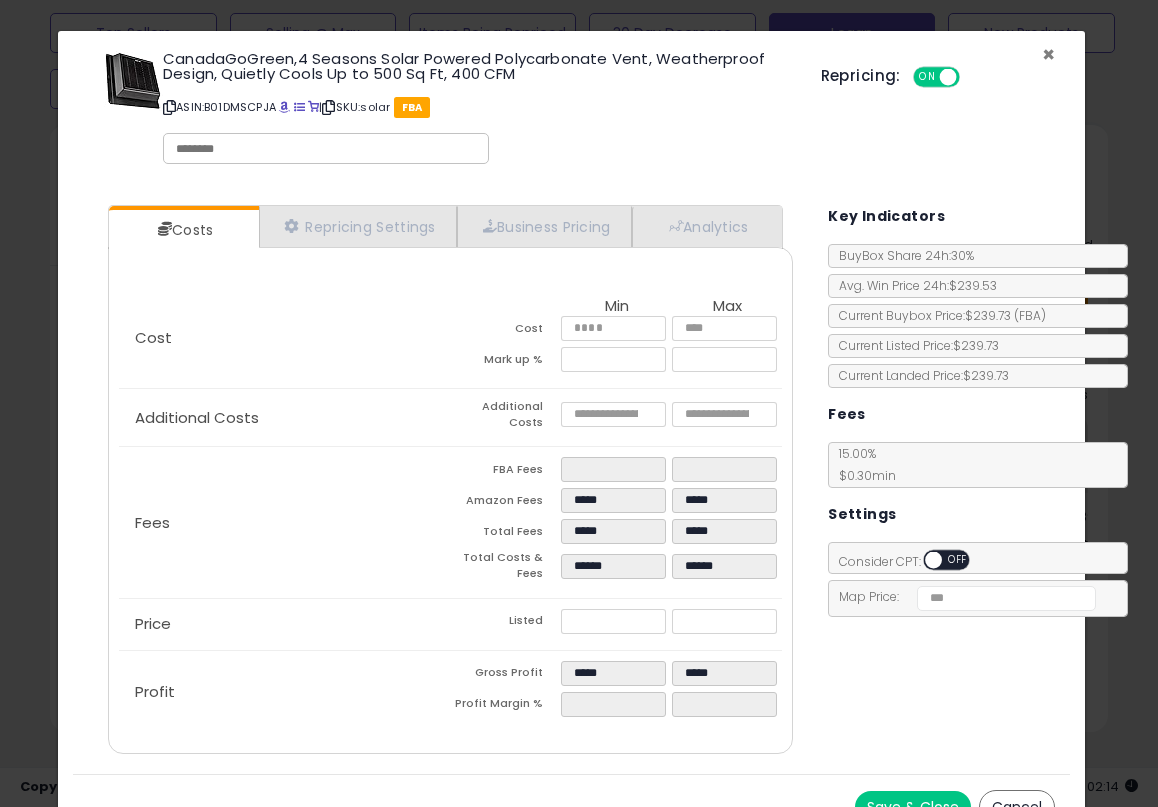 click on "×" at bounding box center [1048, 54] 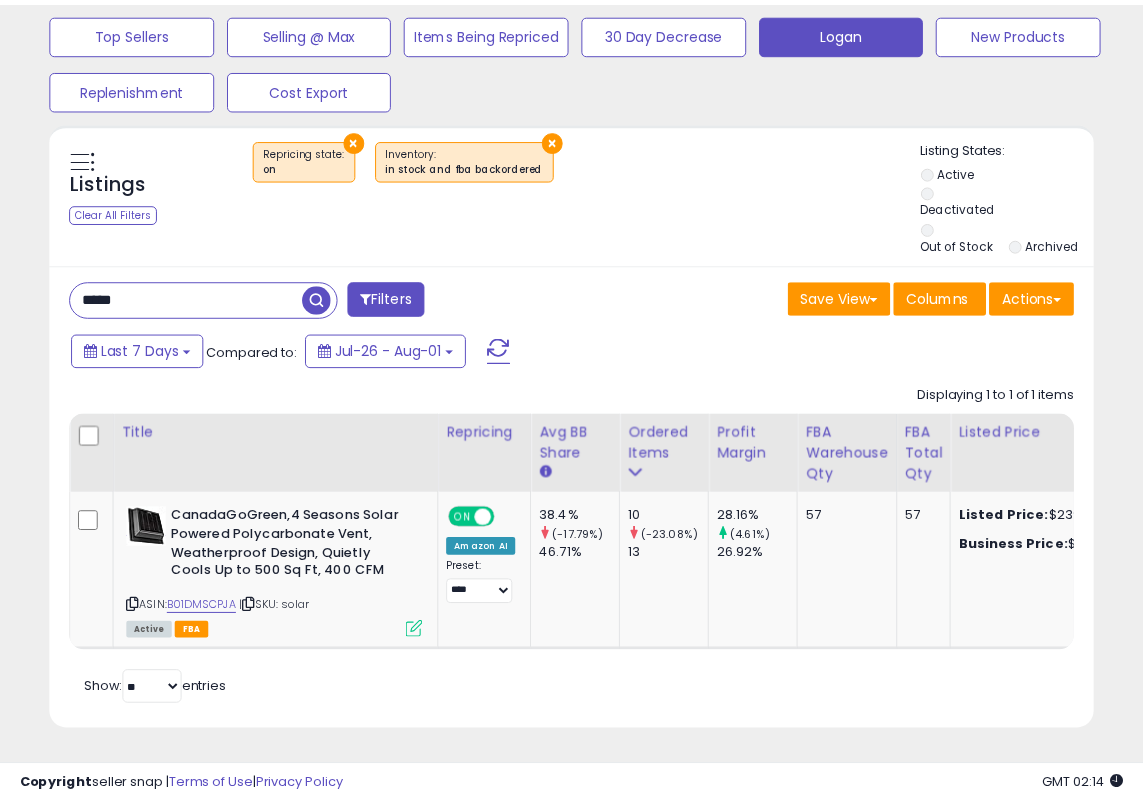 scroll, scrollTop: 410, scrollLeft: 602, axis: both 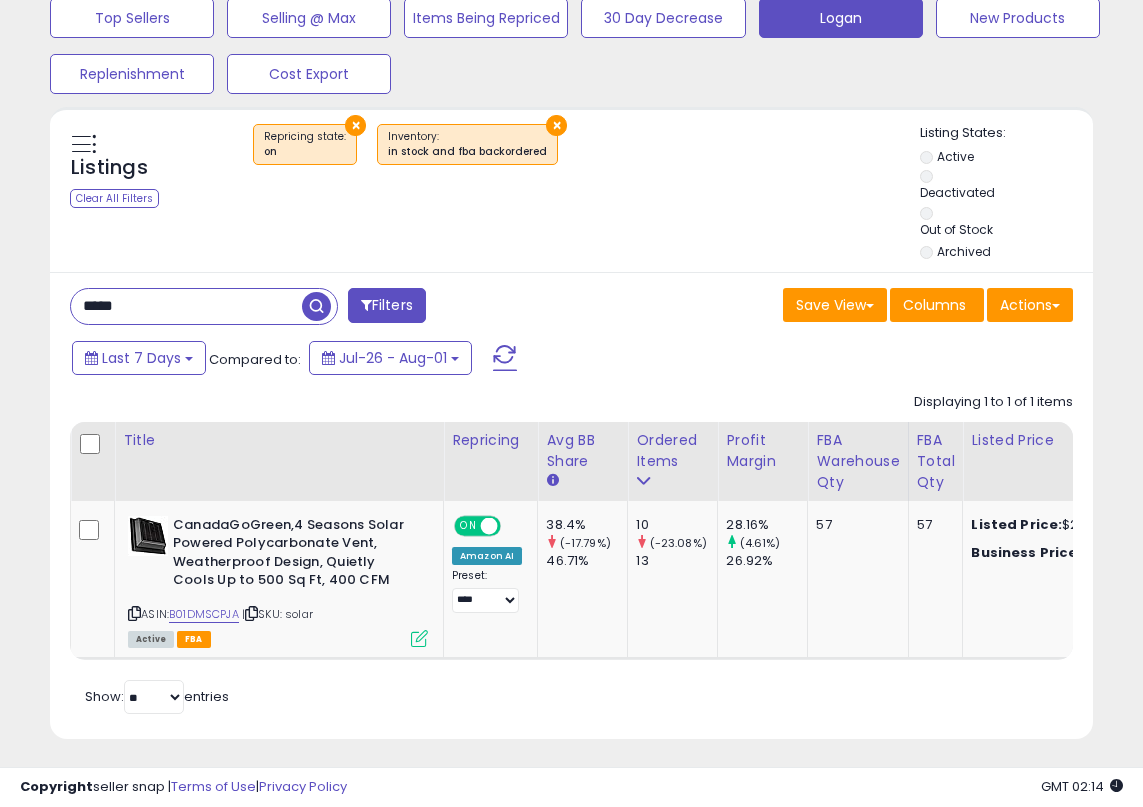 click on "*****" at bounding box center (186, 306) 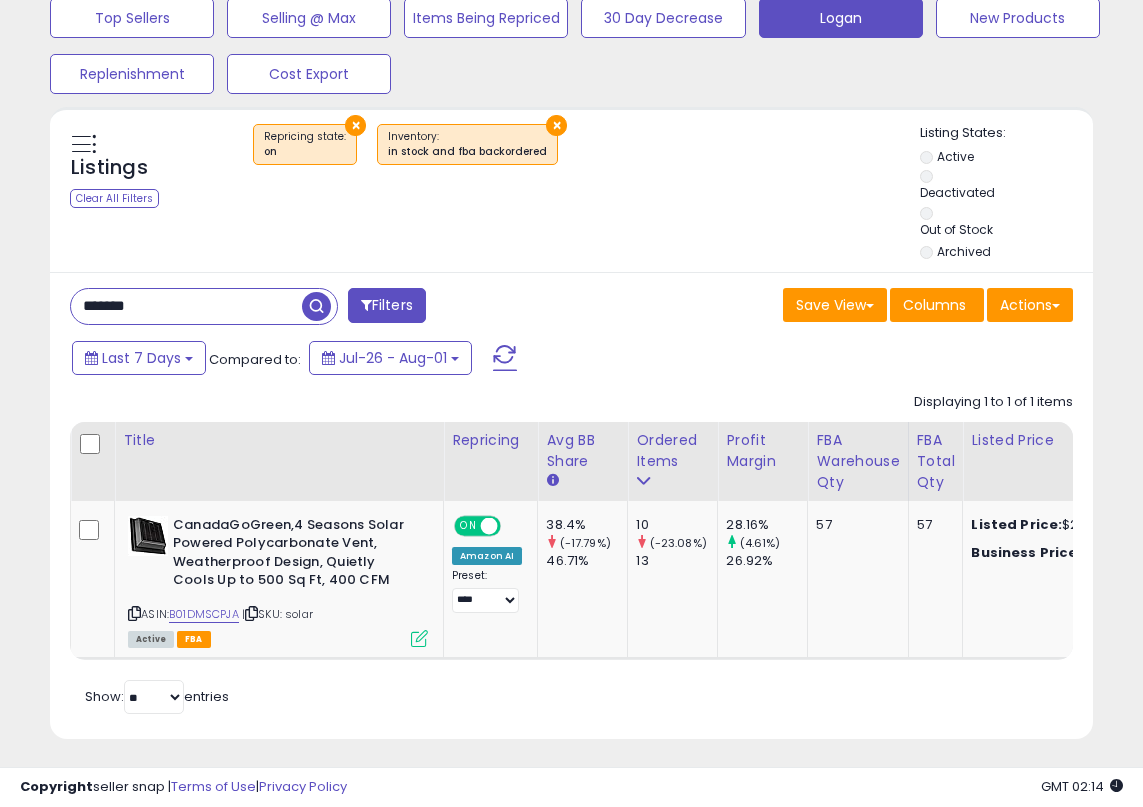 type on "*******" 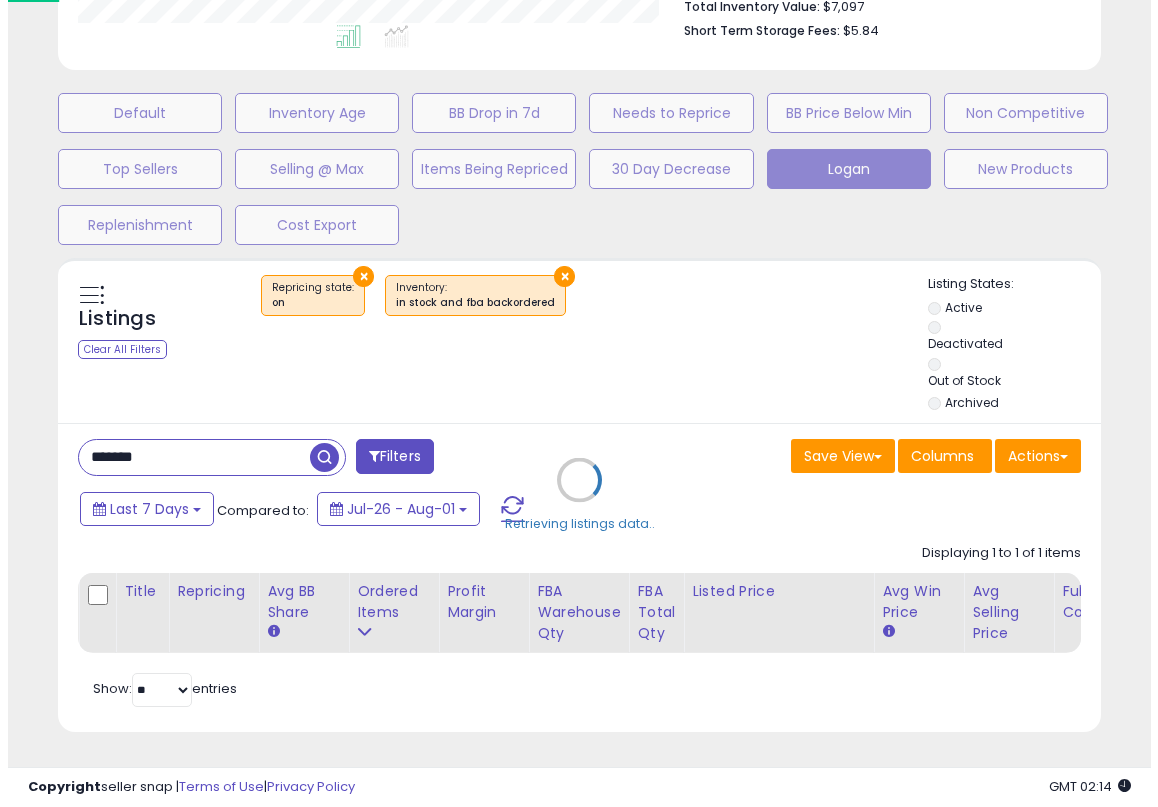 scroll, scrollTop: 560, scrollLeft: 0, axis: vertical 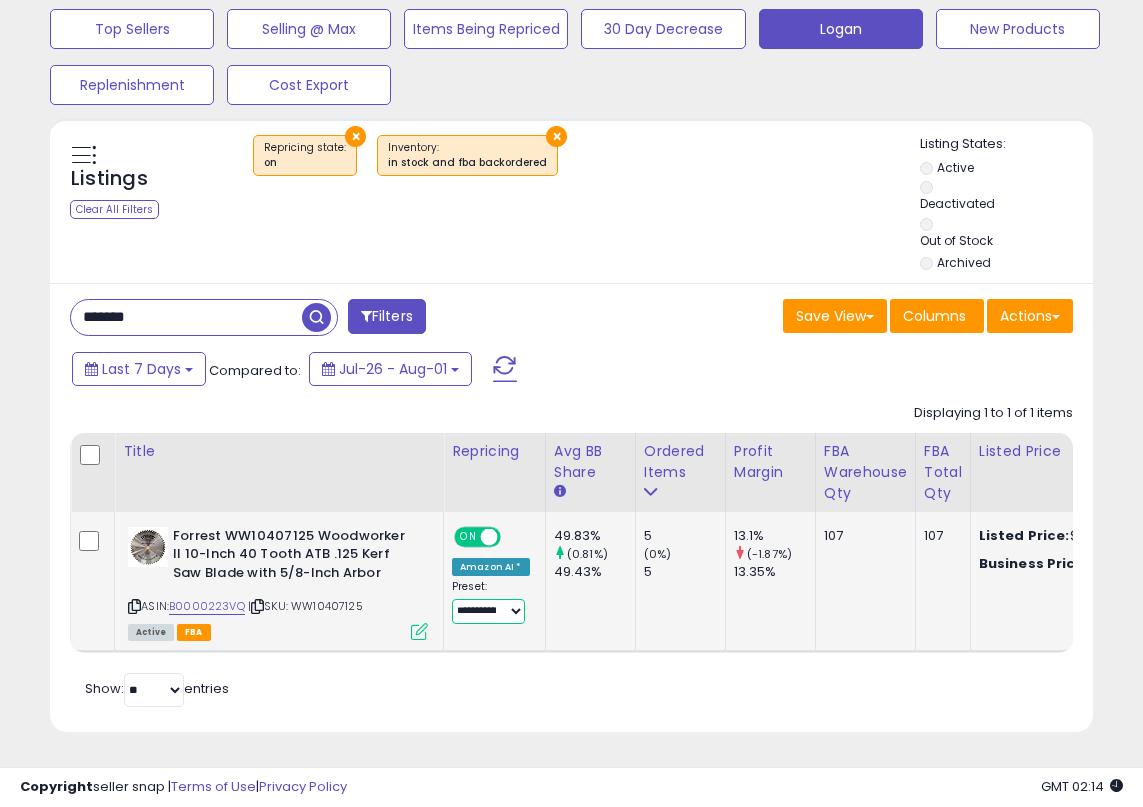 click on "**********" at bounding box center (488, 611) 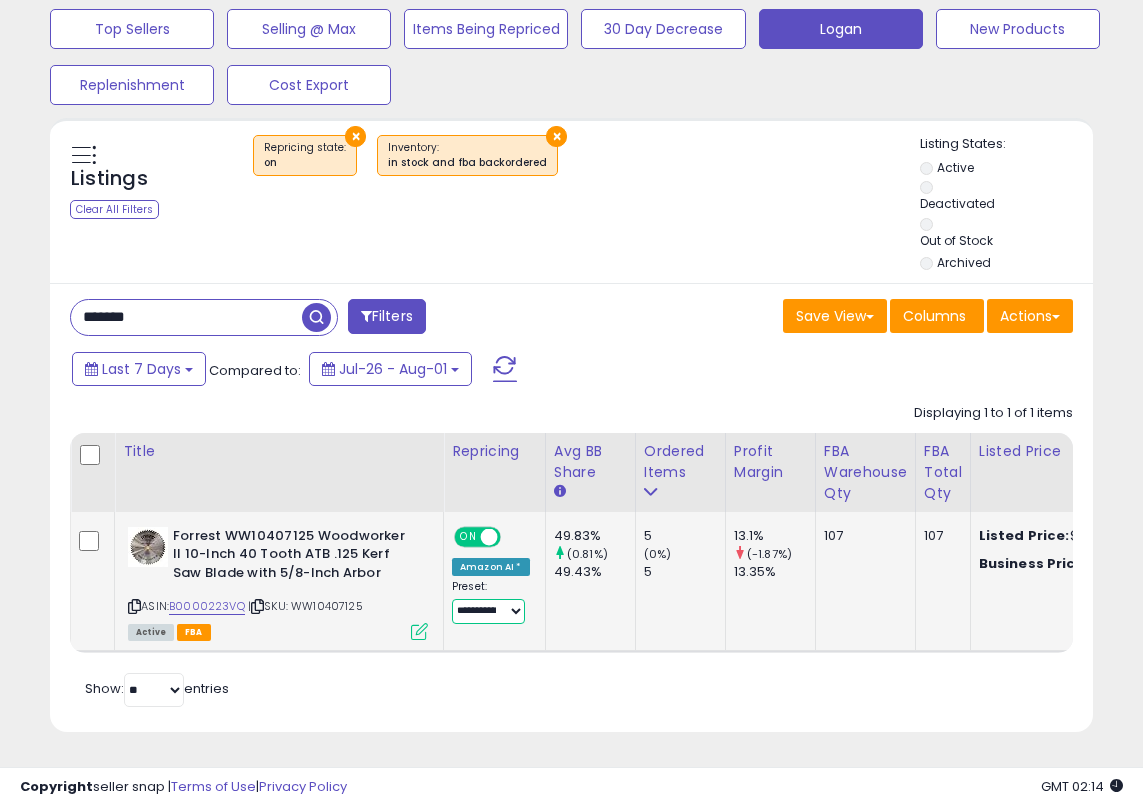 select on "****" 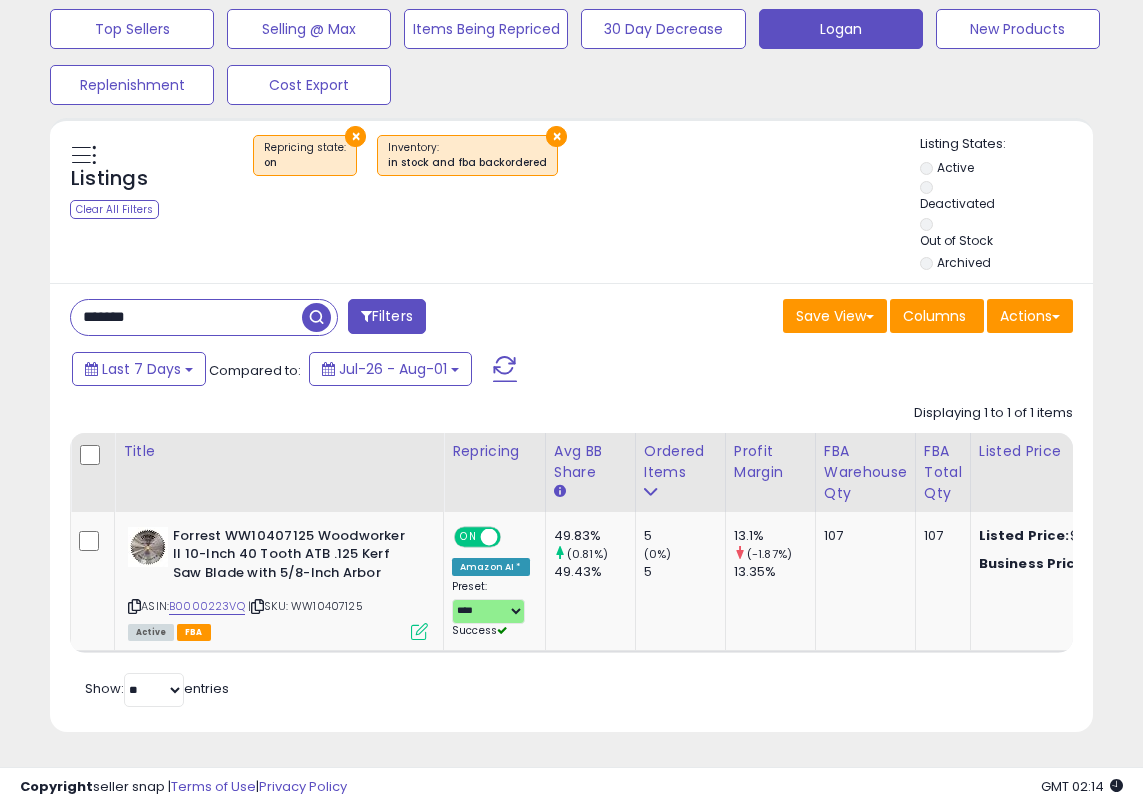 click on "Displaying 1 to 1 of 1 items
Title
Repricing" 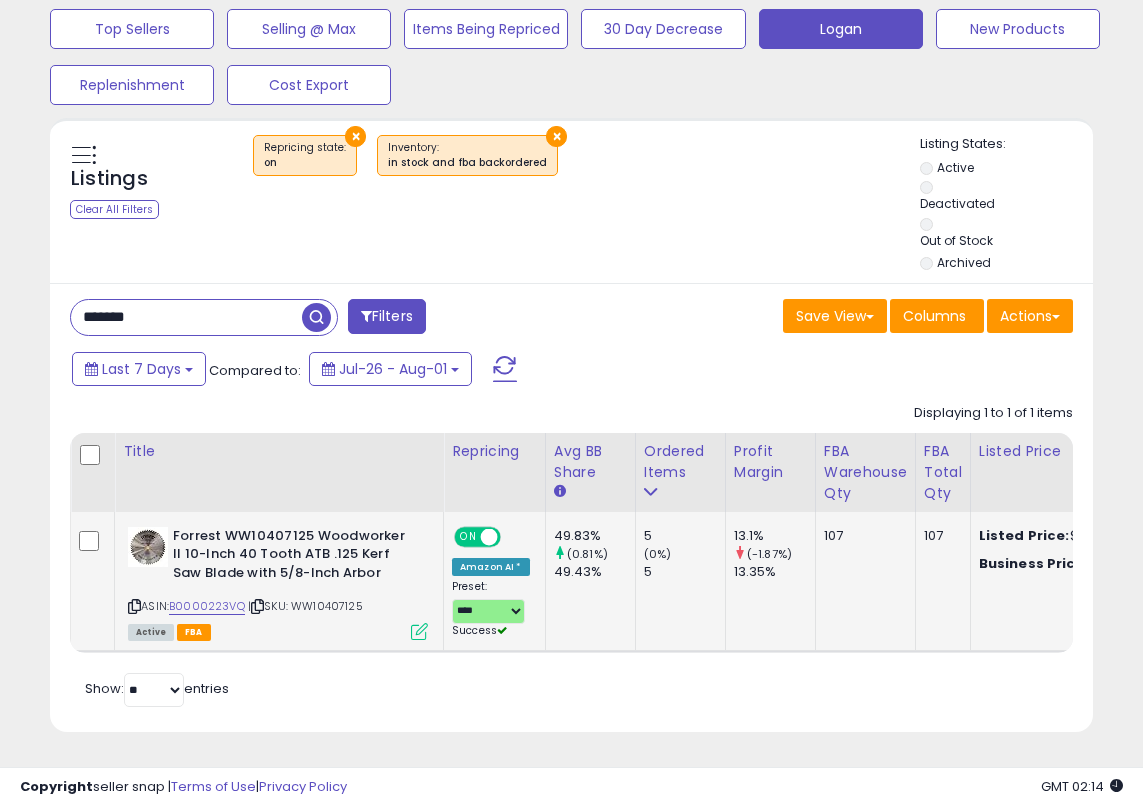 click at bounding box center [419, 631] 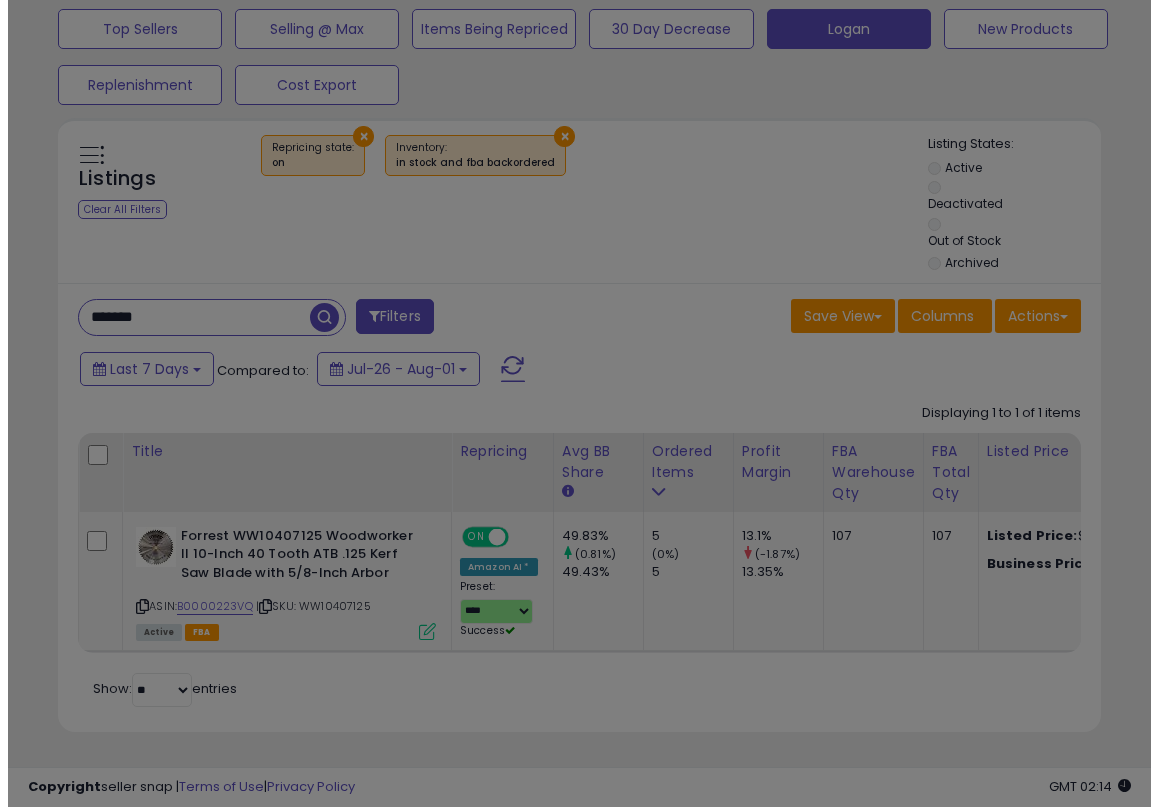 scroll, scrollTop: 700, scrollLeft: 0, axis: vertical 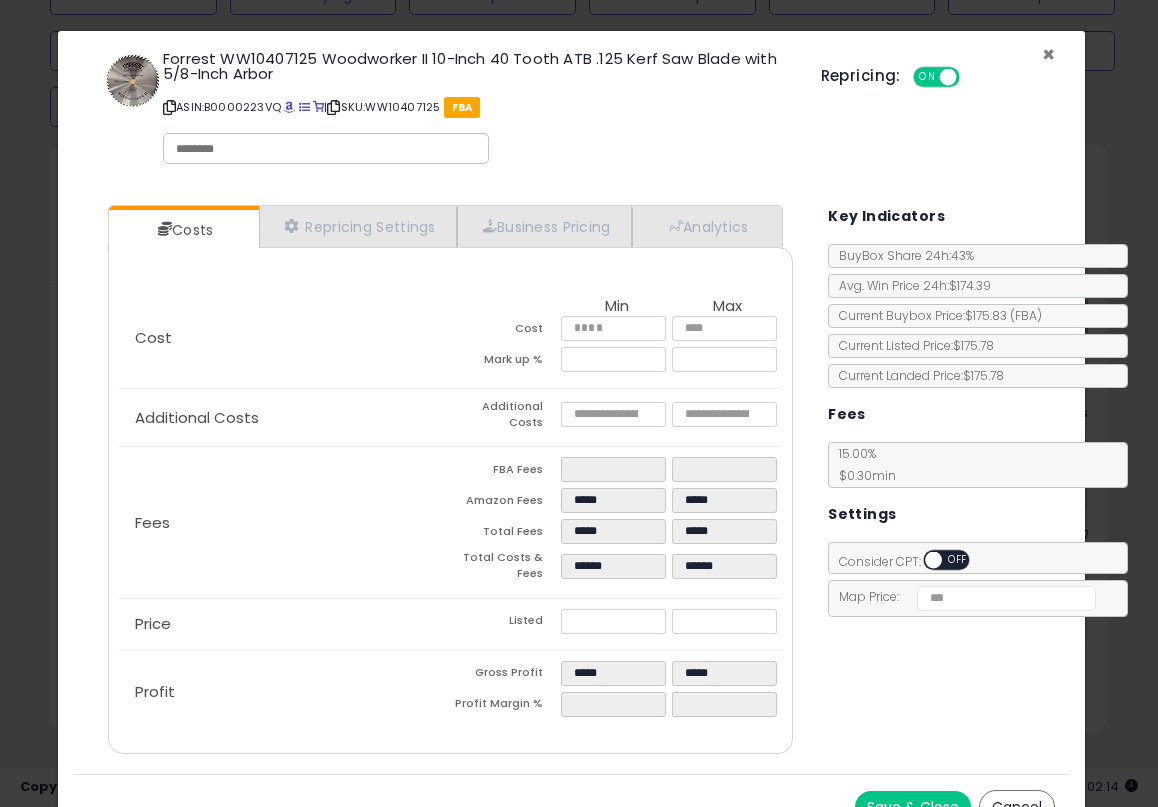 click on "×" at bounding box center (1048, 54) 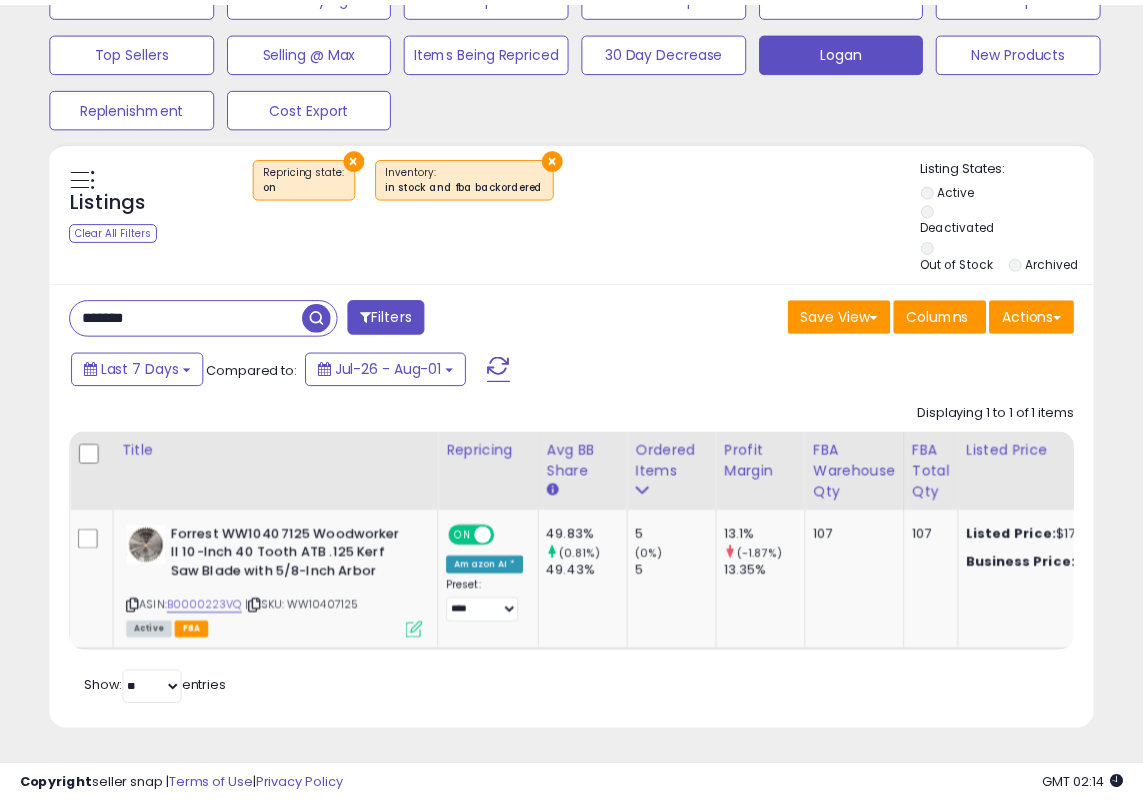 scroll, scrollTop: 410, scrollLeft: 602, axis: both 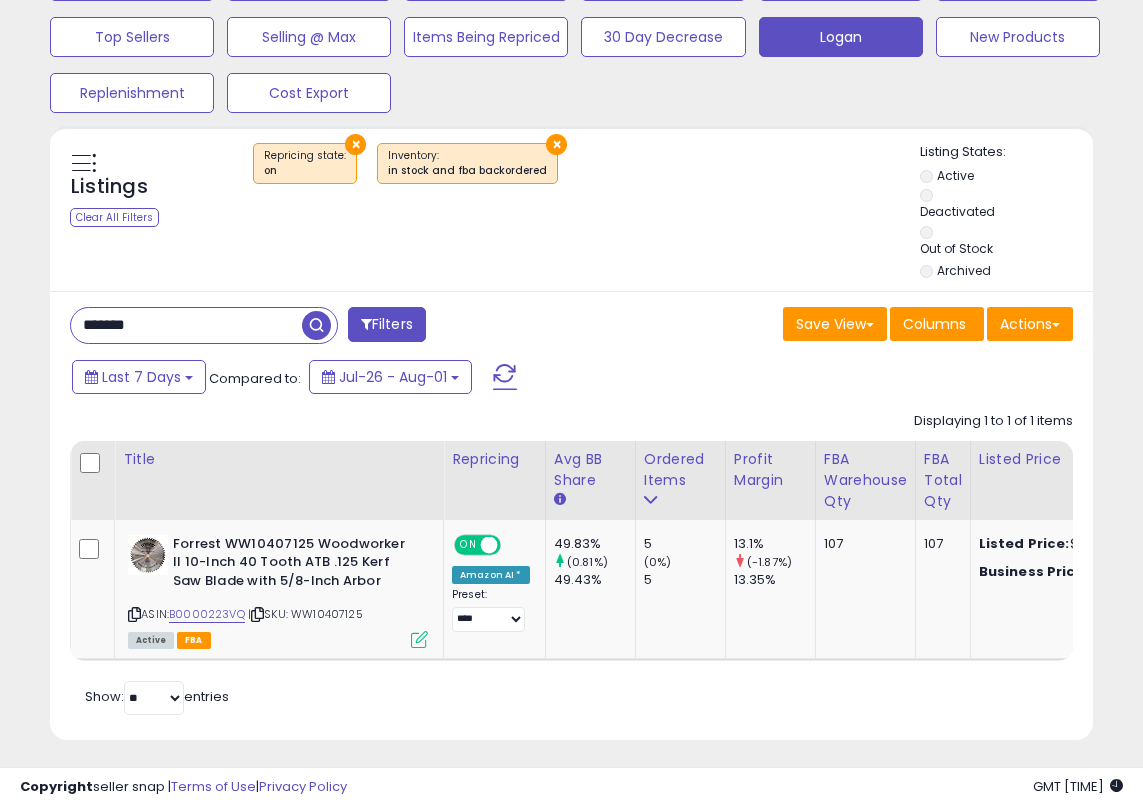 click on "*******" at bounding box center (186, 325) 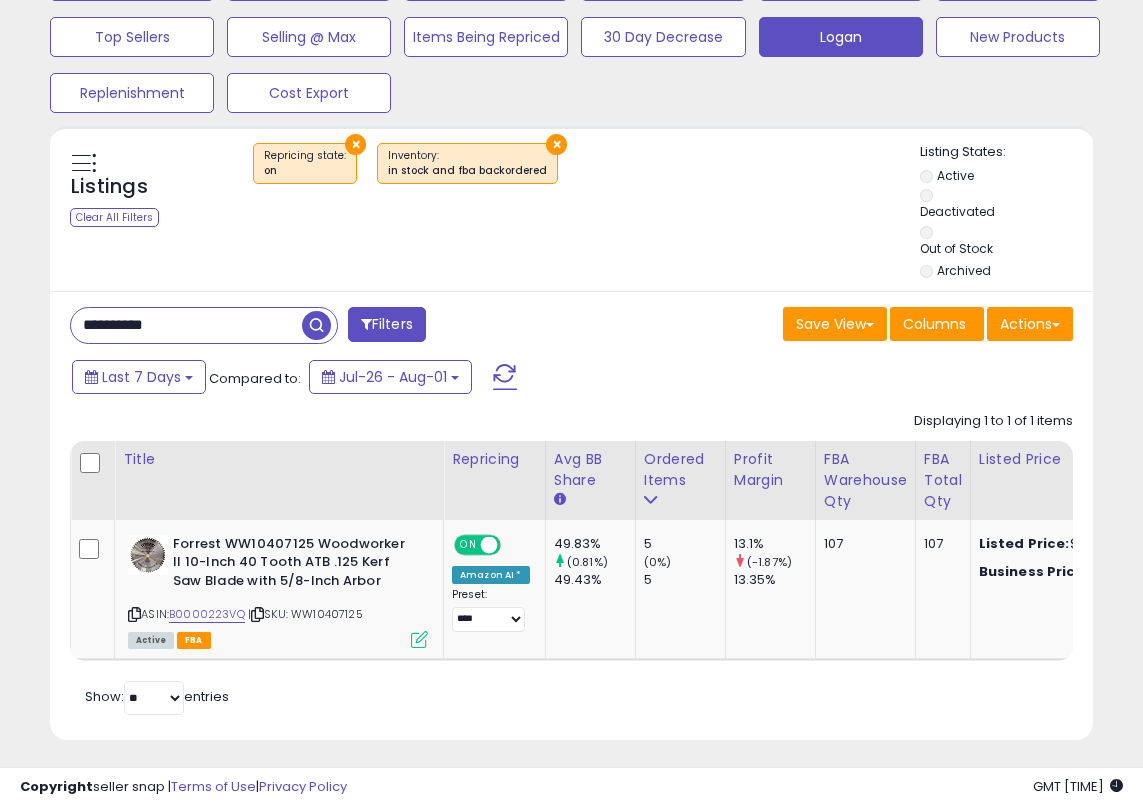 type on "**********" 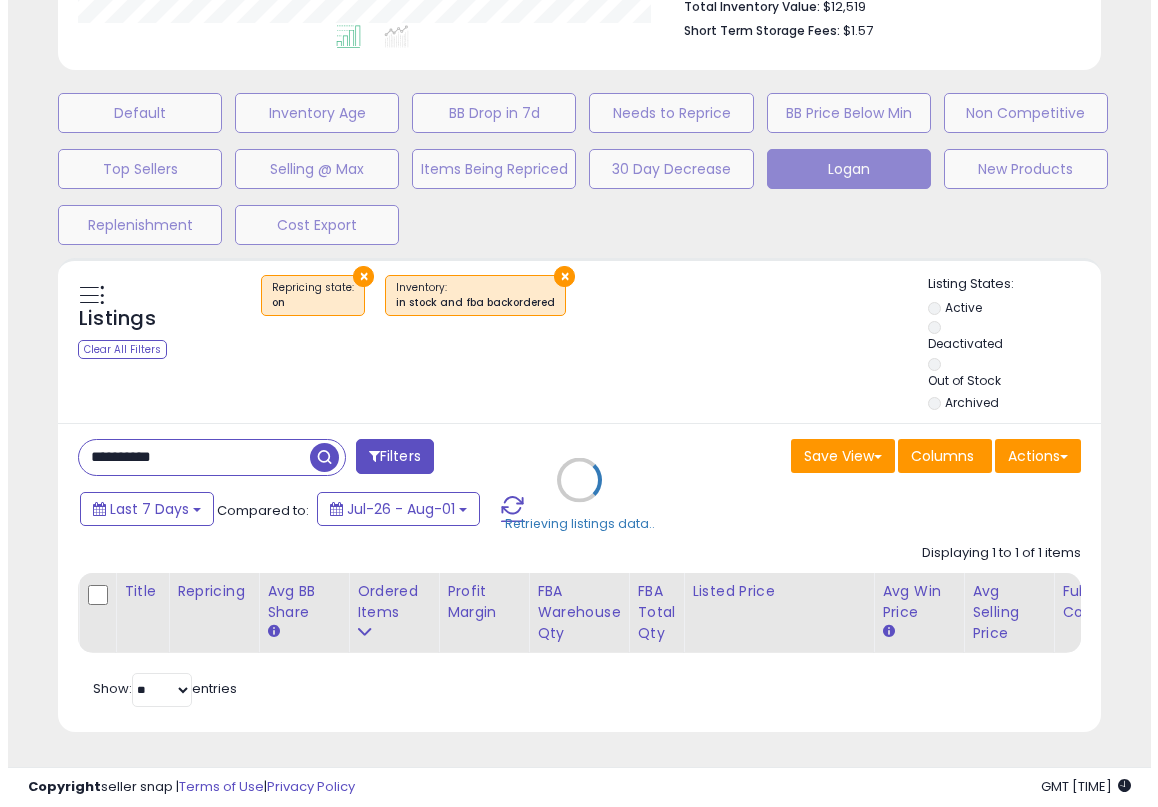 scroll, scrollTop: 560, scrollLeft: 0, axis: vertical 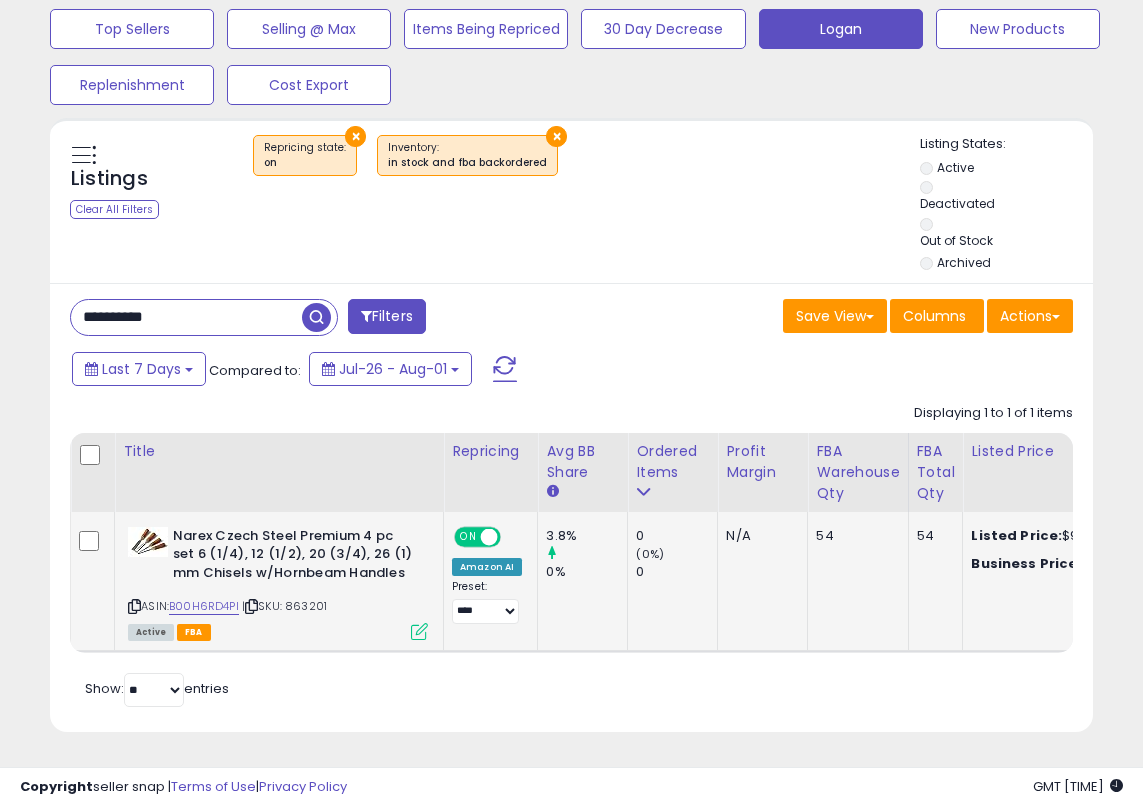 click at bounding box center (419, 631) 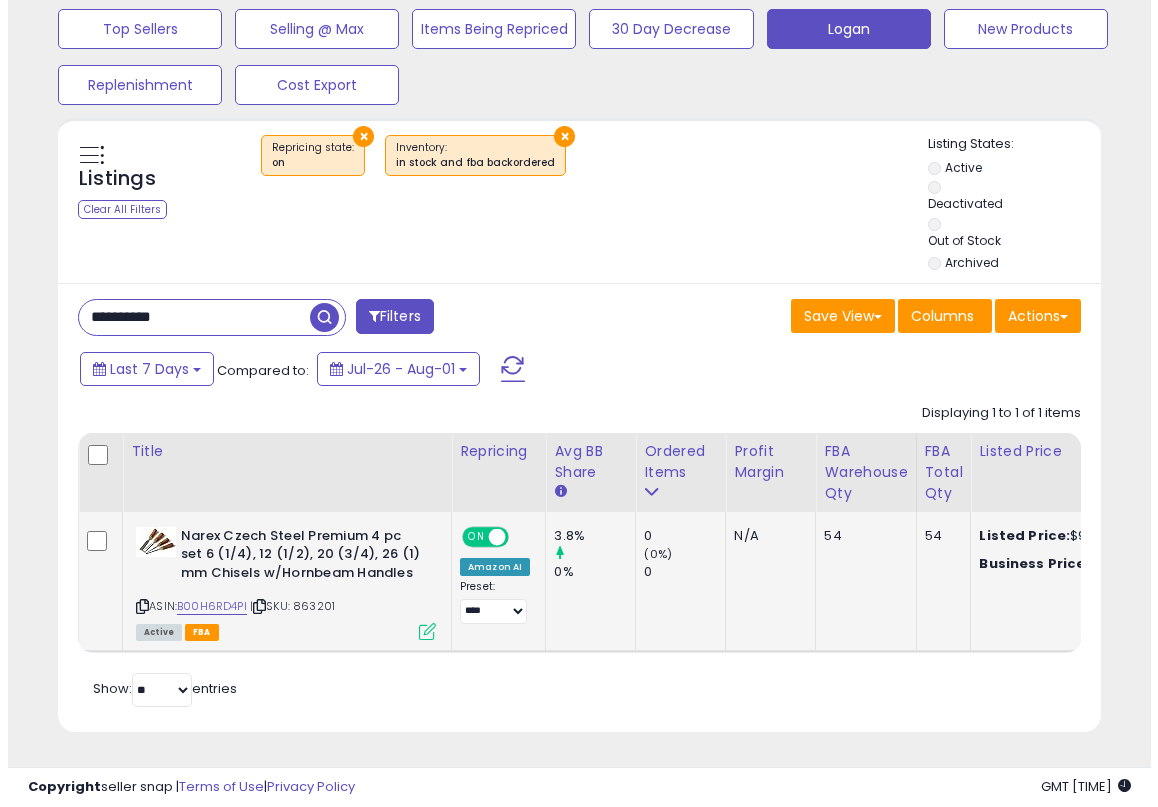 scroll, scrollTop: 700, scrollLeft: 0, axis: vertical 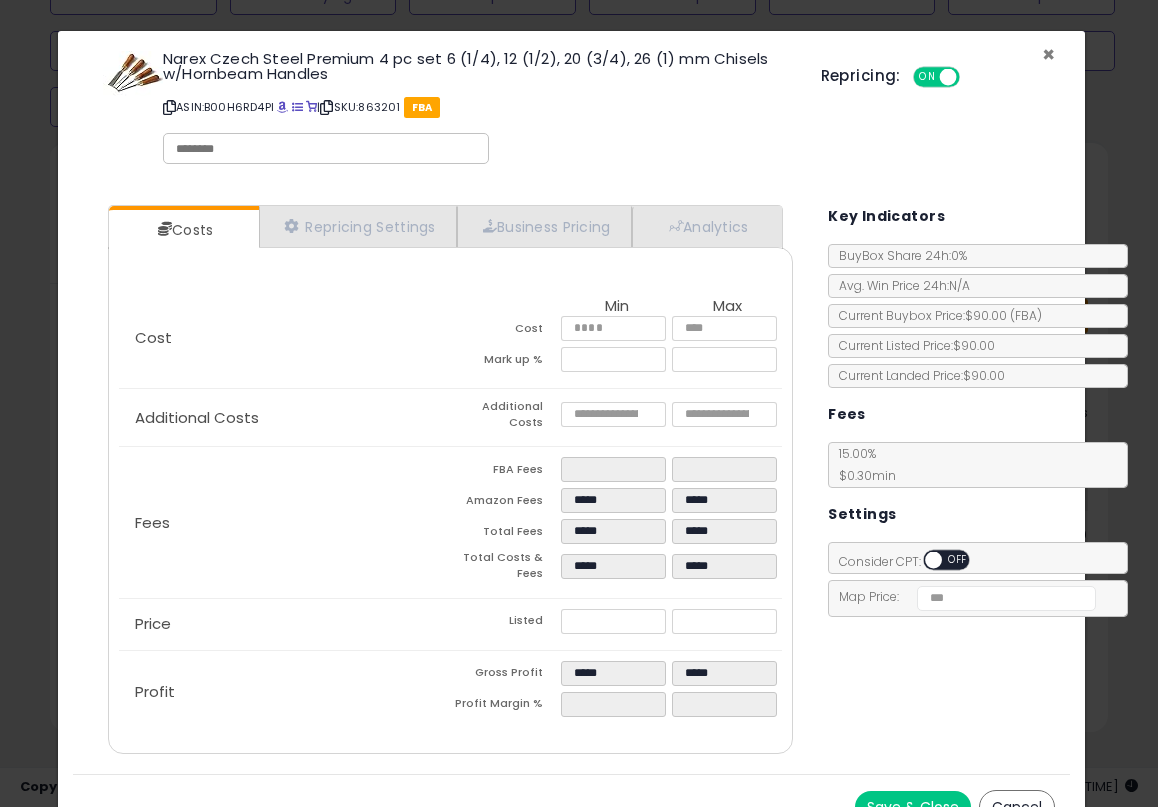 click on "×" at bounding box center (1048, 54) 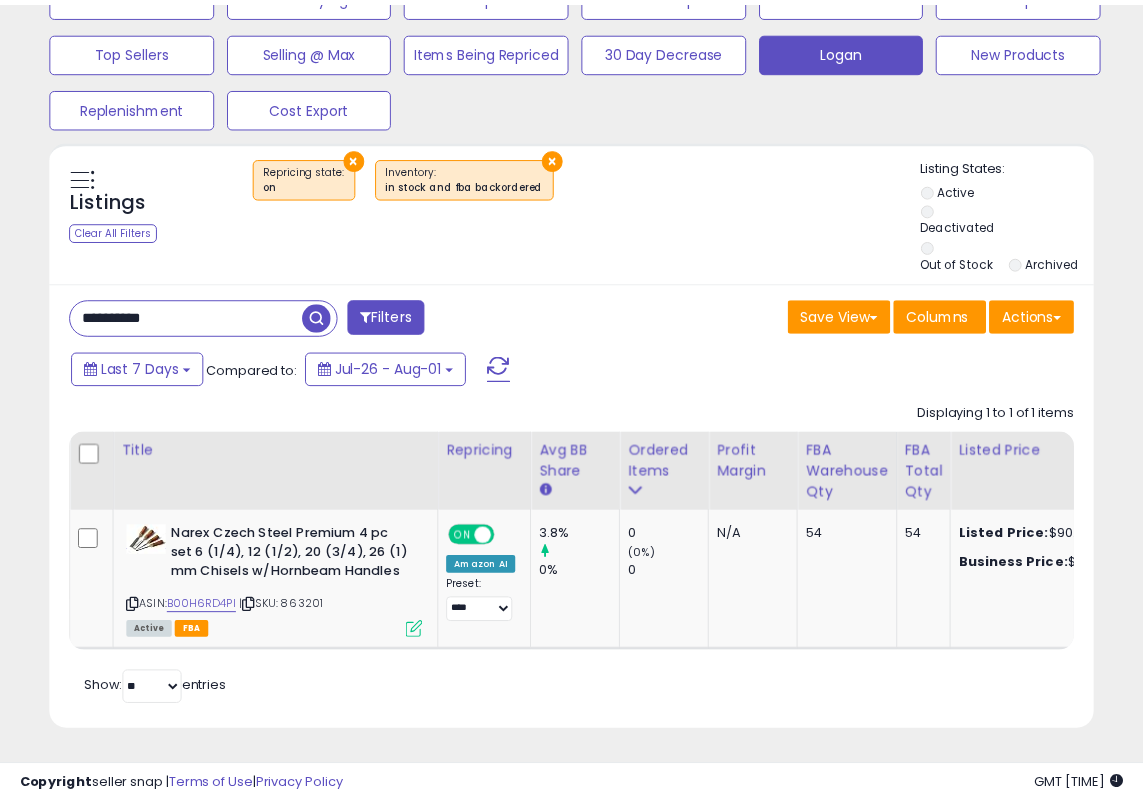 scroll, scrollTop: 410, scrollLeft: 602, axis: both 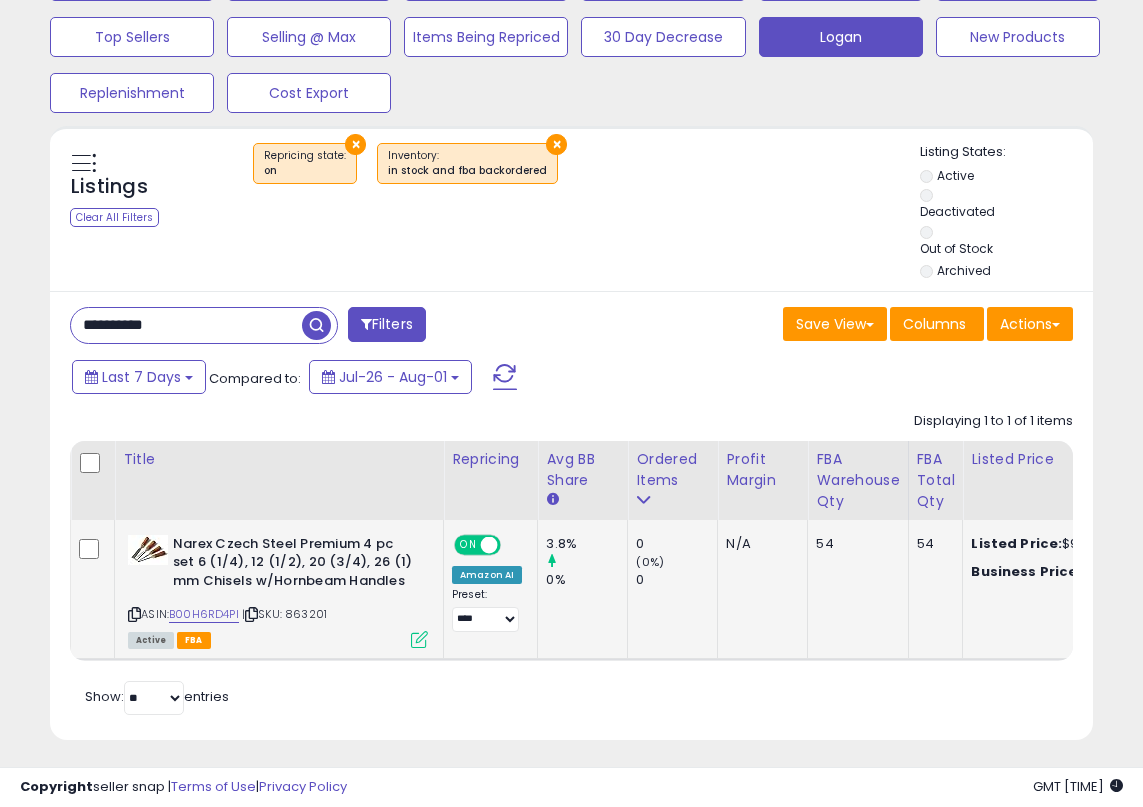click at bounding box center [419, 639] 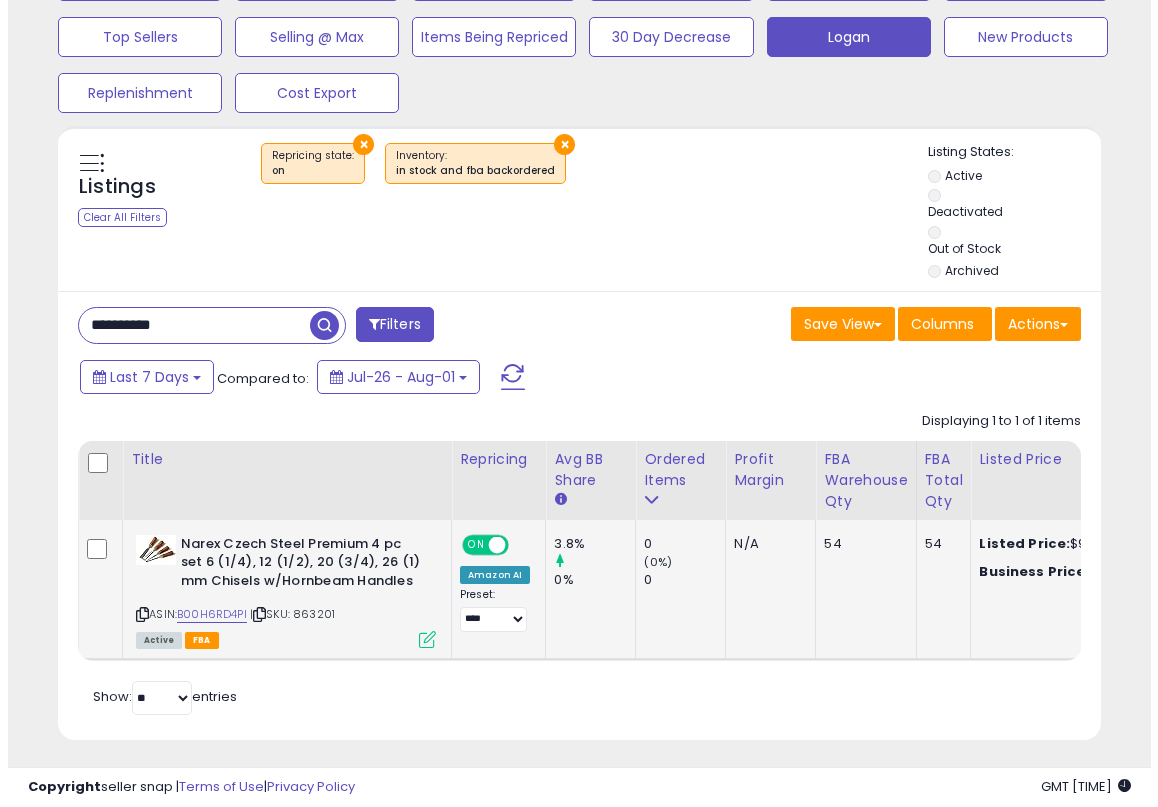scroll, scrollTop: 999590, scrollLeft: 999388, axis: both 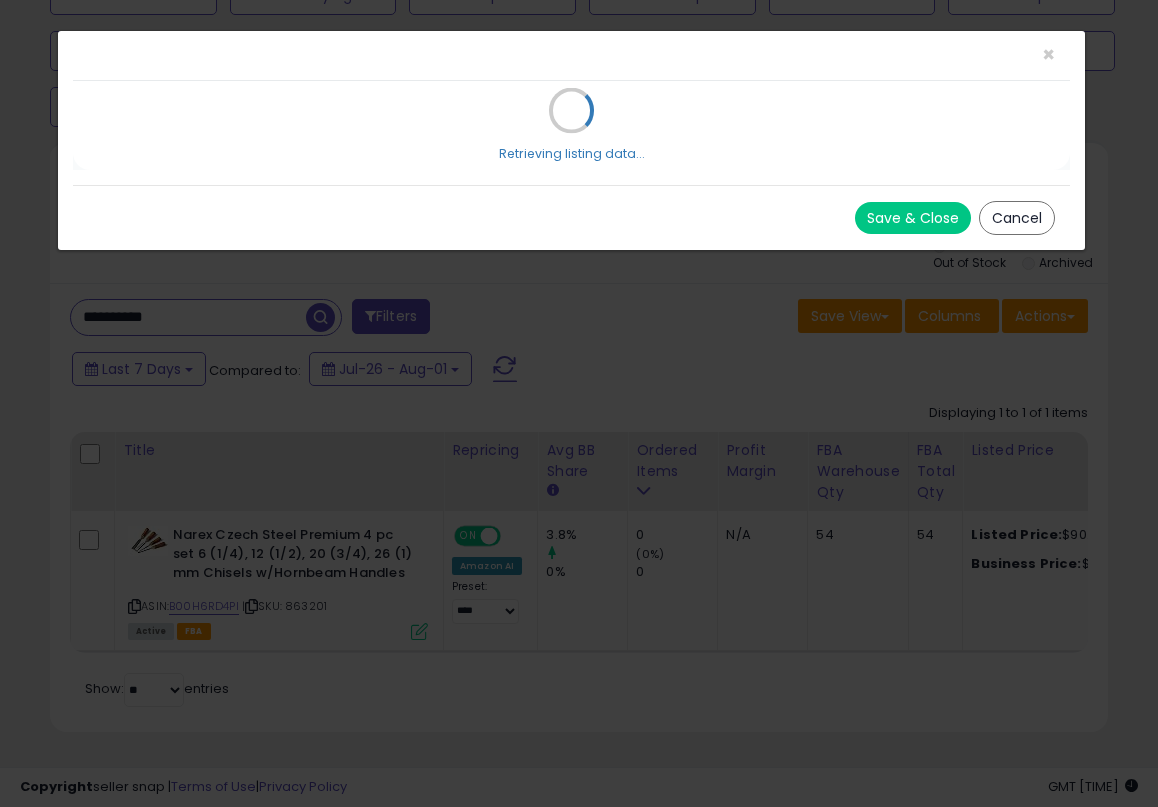 select on "**********" 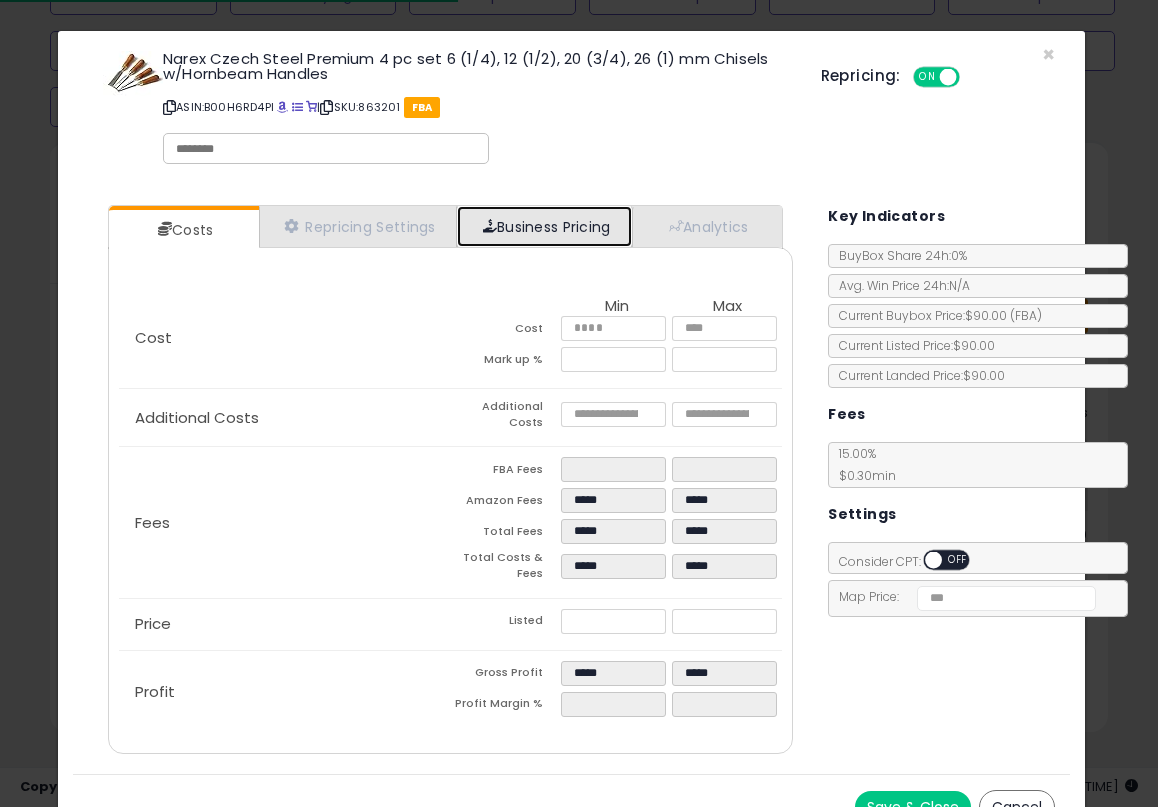 click on "Business Pricing" at bounding box center (544, 226) 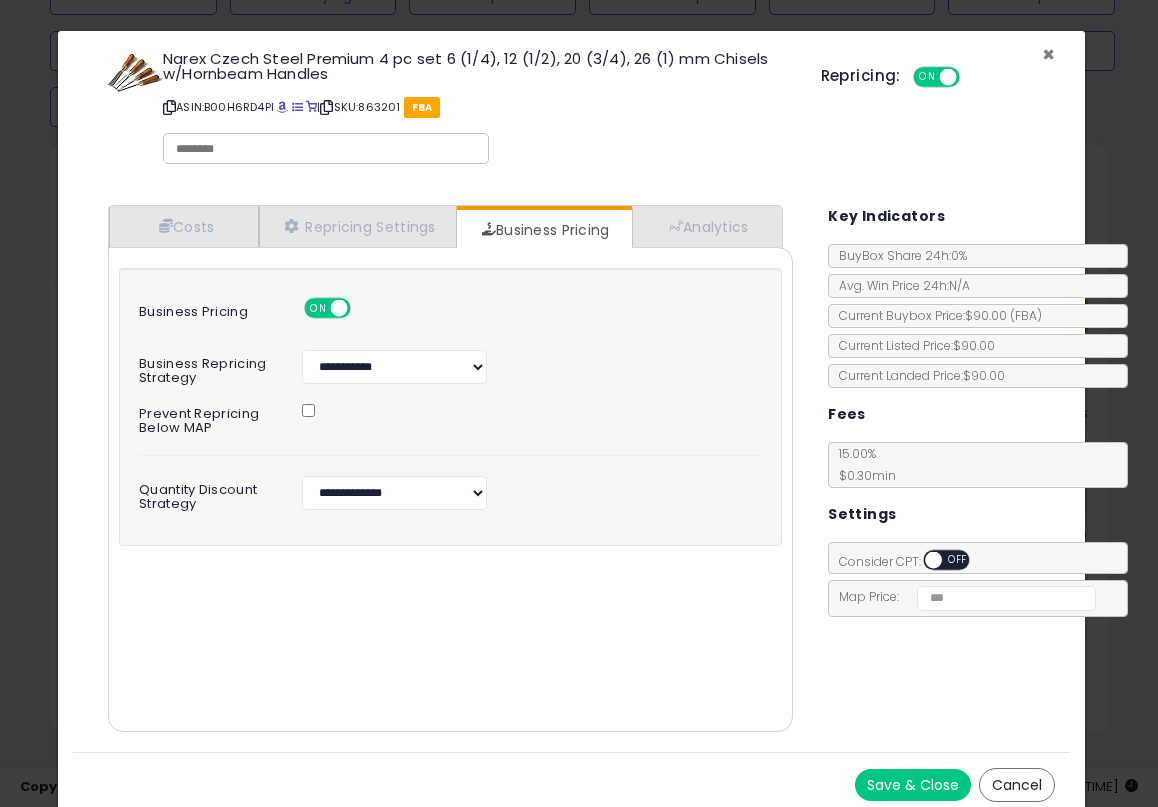 click on "×" at bounding box center (1048, 54) 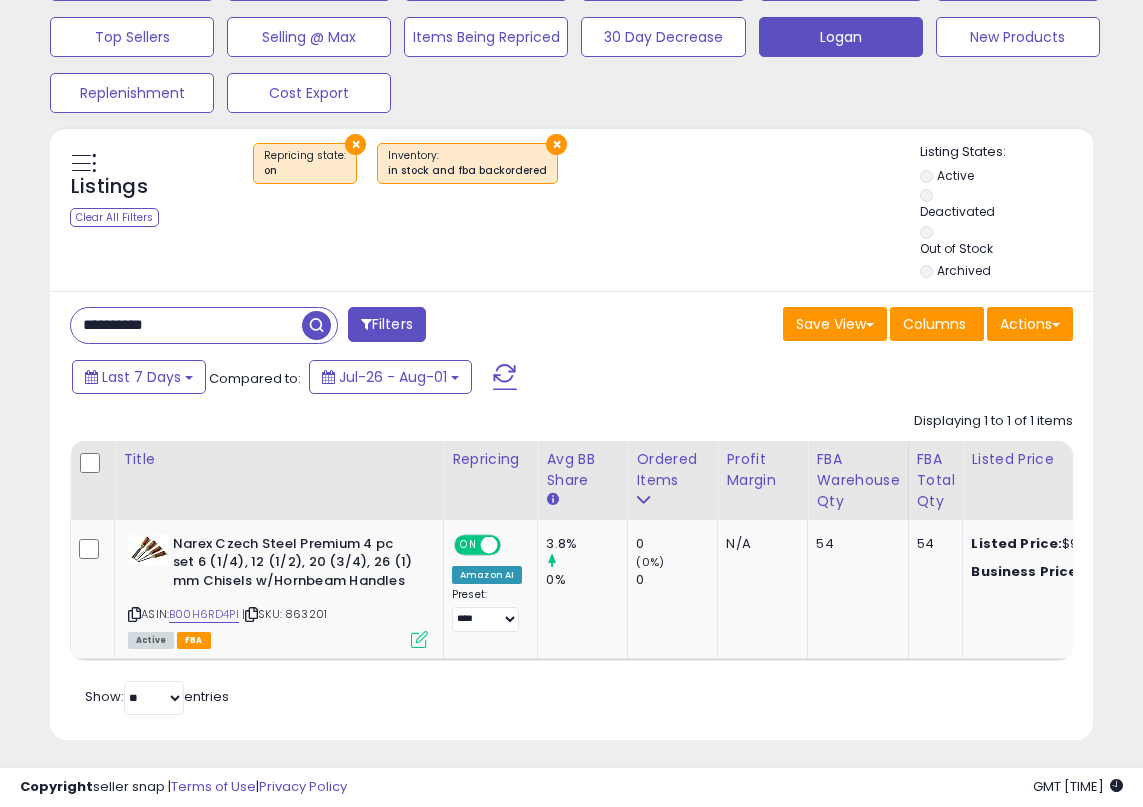 scroll, scrollTop: 410, scrollLeft: 602, axis: both 